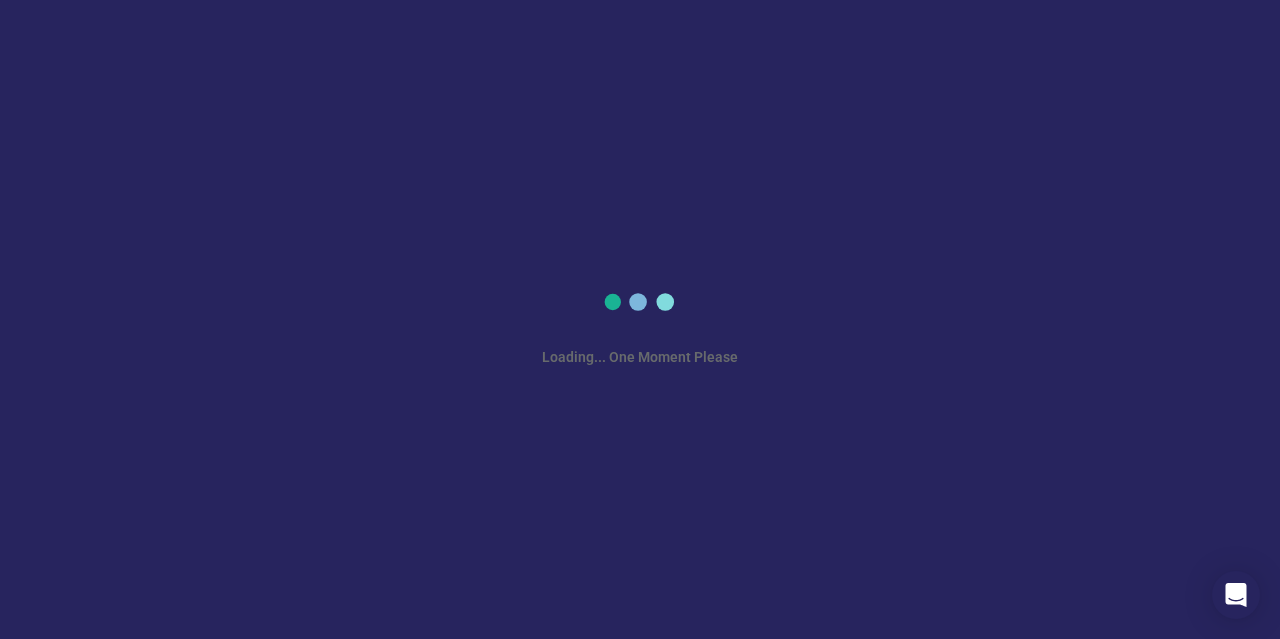 scroll, scrollTop: 0, scrollLeft: 0, axis: both 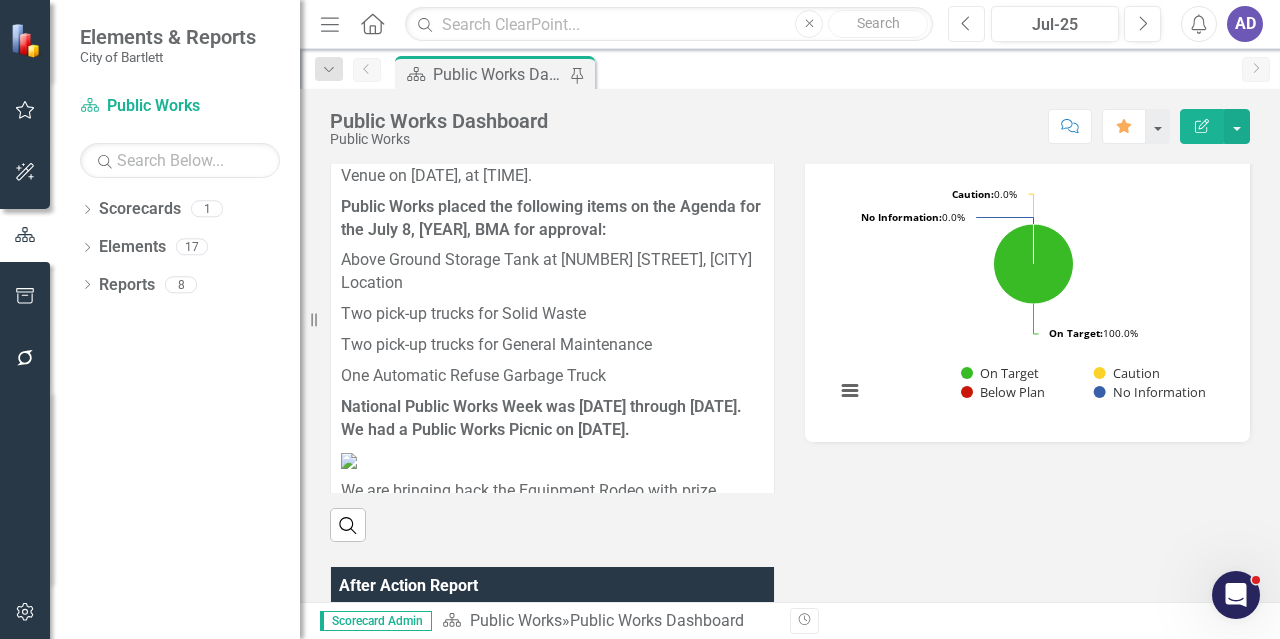 click on "Previous" 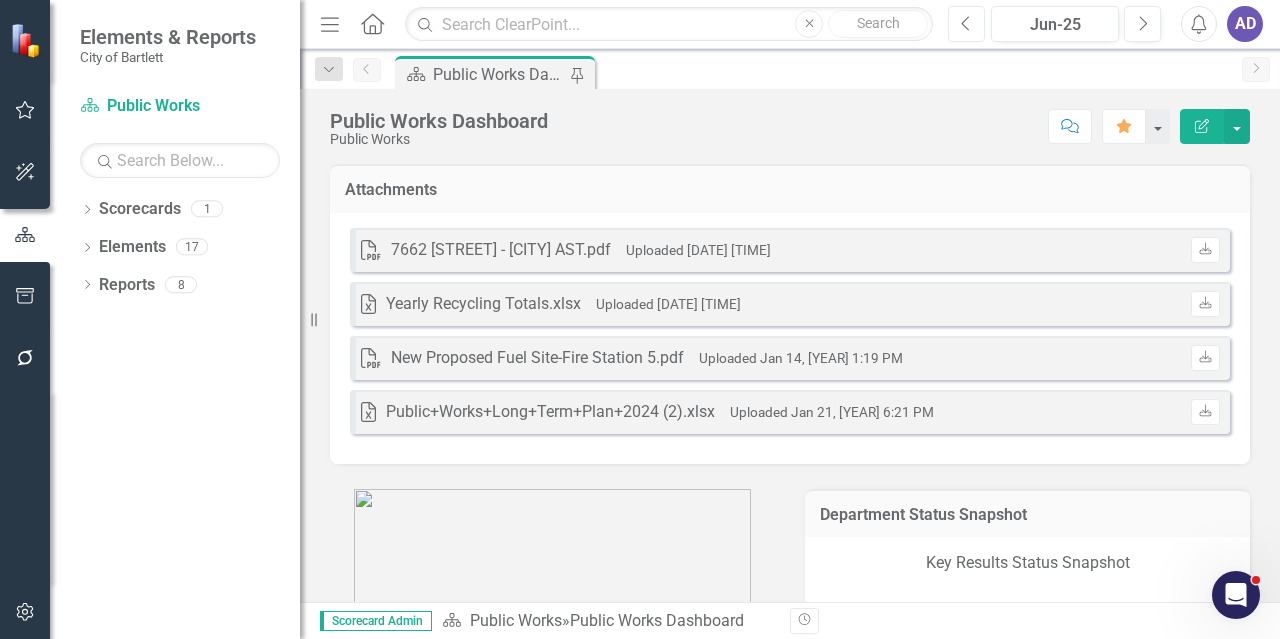 scroll, scrollTop: 500, scrollLeft: 0, axis: vertical 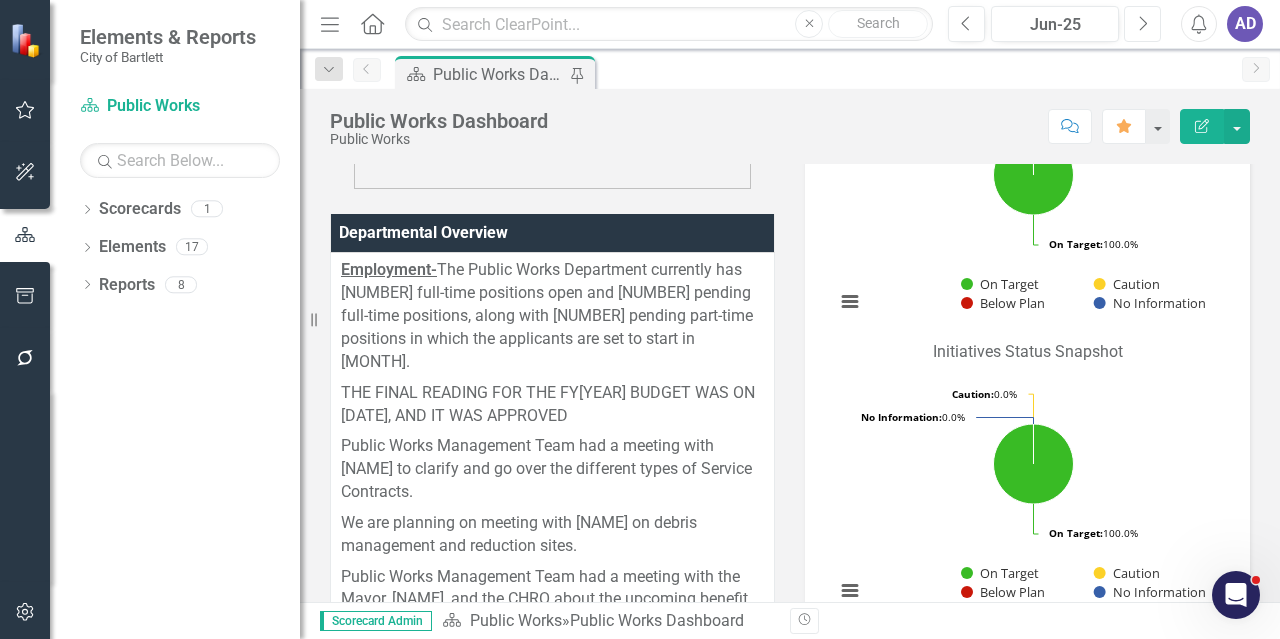 click on "Next" 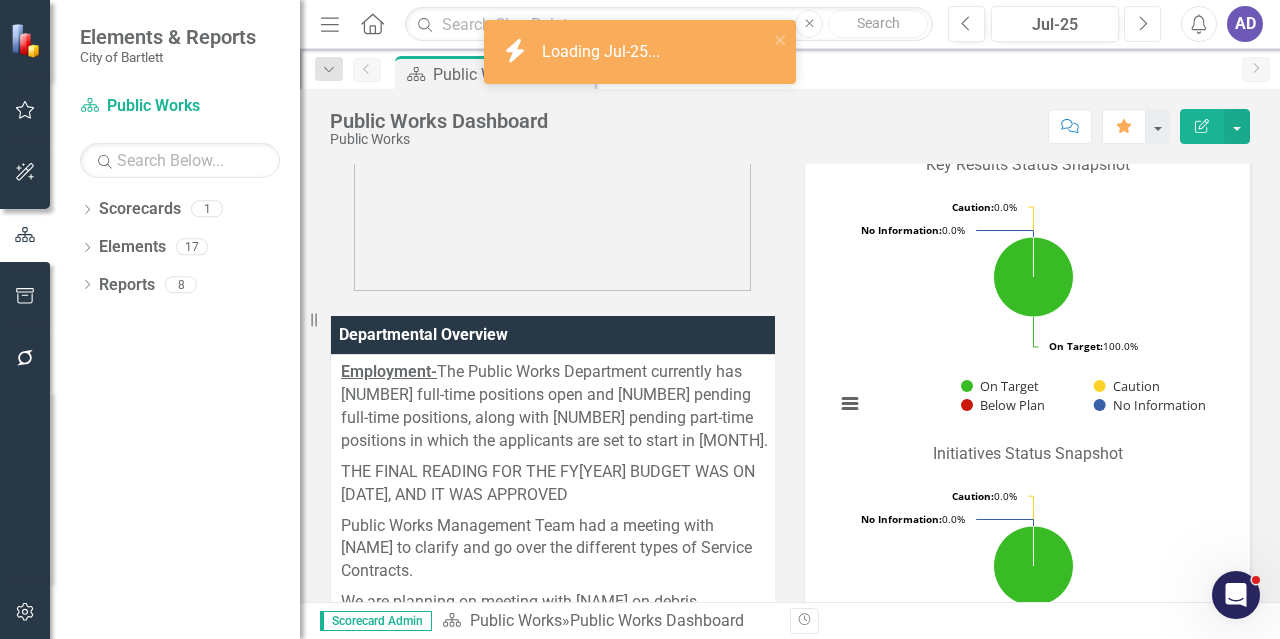scroll, scrollTop: 400, scrollLeft: 0, axis: vertical 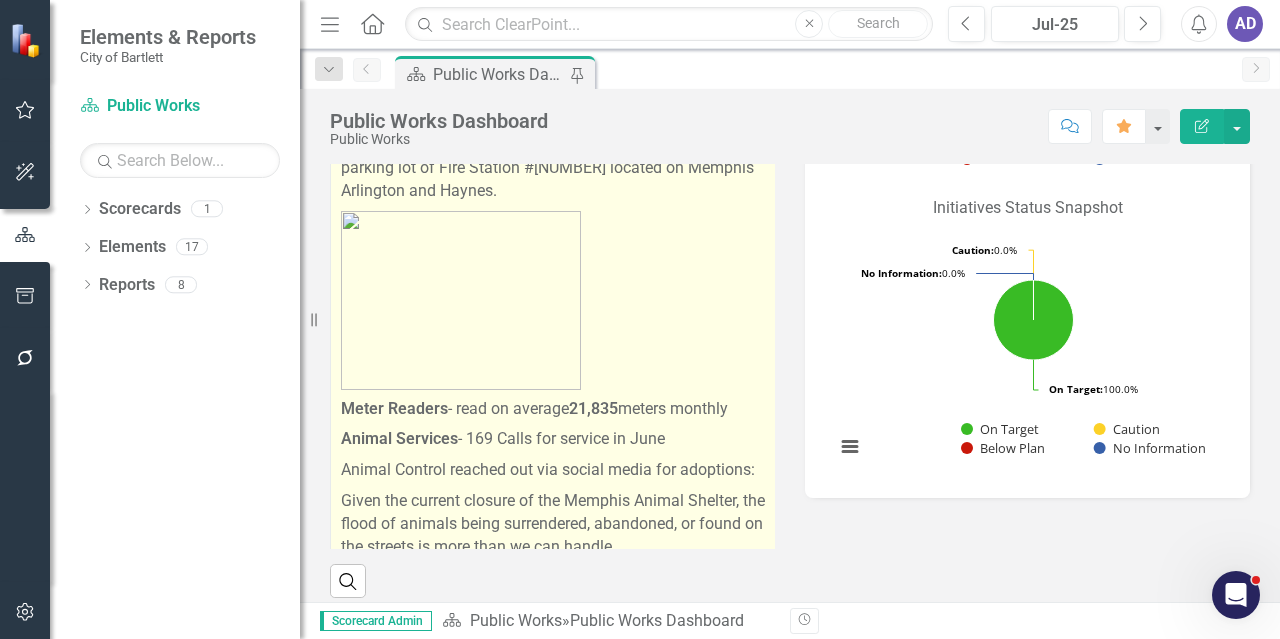 click on "Water/Wastewater - completed 146 Sewer  tickets / 71 Water Maintenance tickets/195 Meter Repairs/4 new meter sets/[STATE] One Call Request -849" at bounding box center (554, 80) 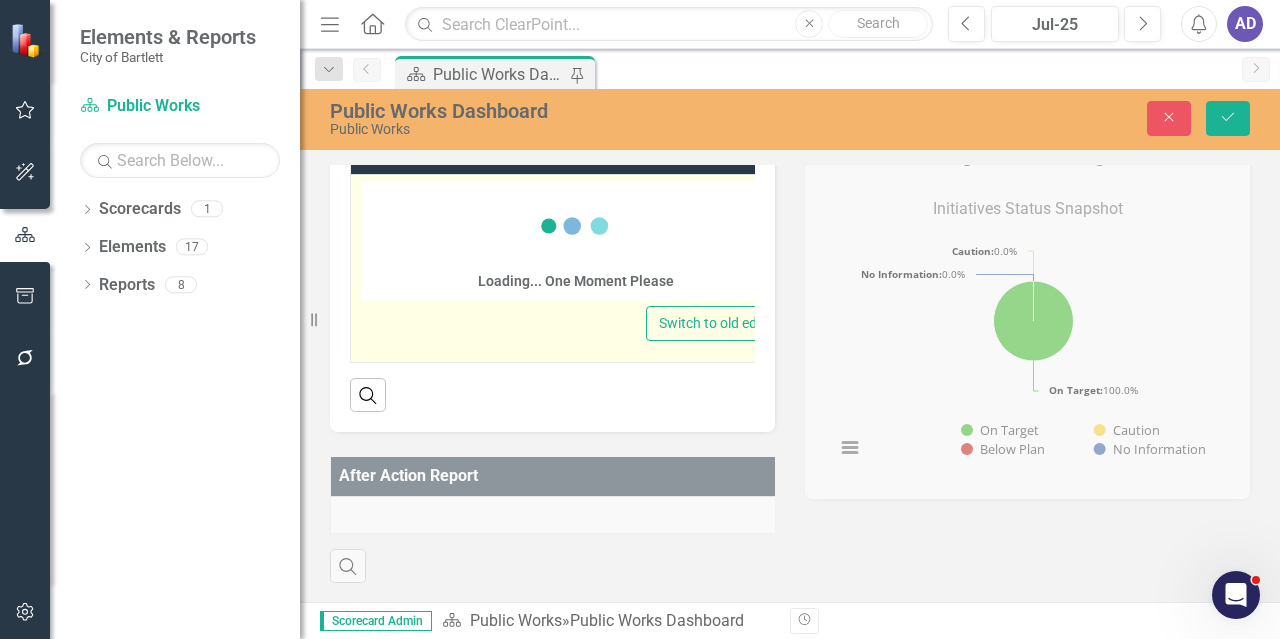 scroll, scrollTop: 0, scrollLeft: 0, axis: both 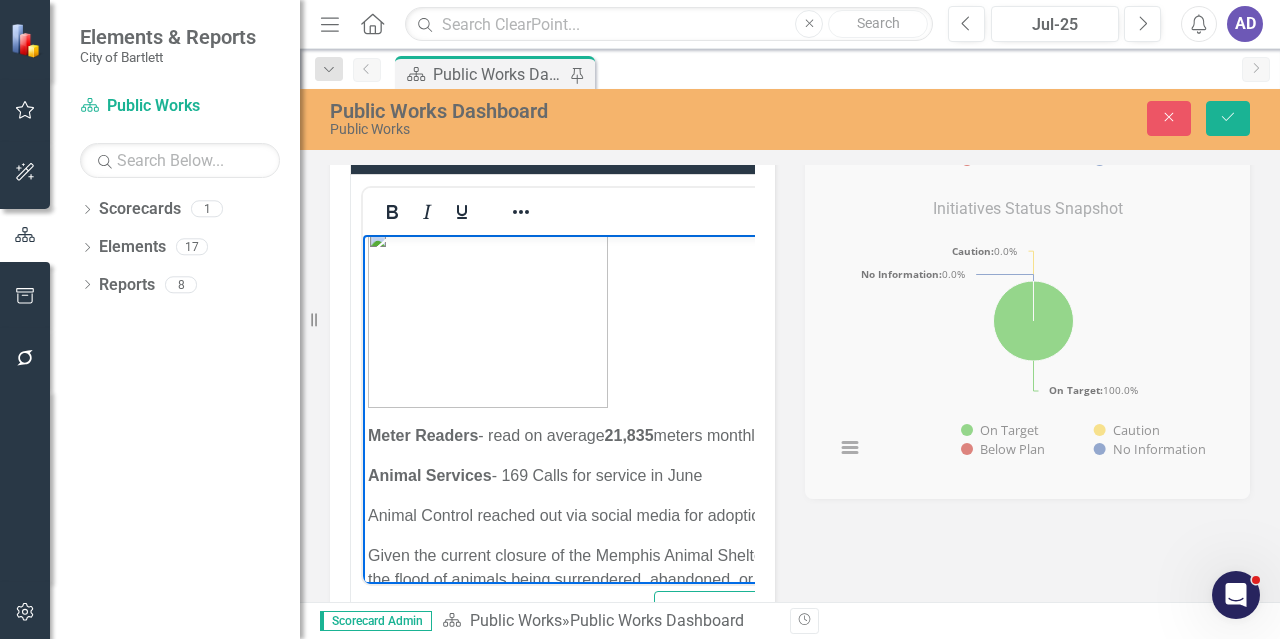 drag, startPoint x: 604, startPoint y: 286, endPoint x: 615, endPoint y: 286, distance: 11 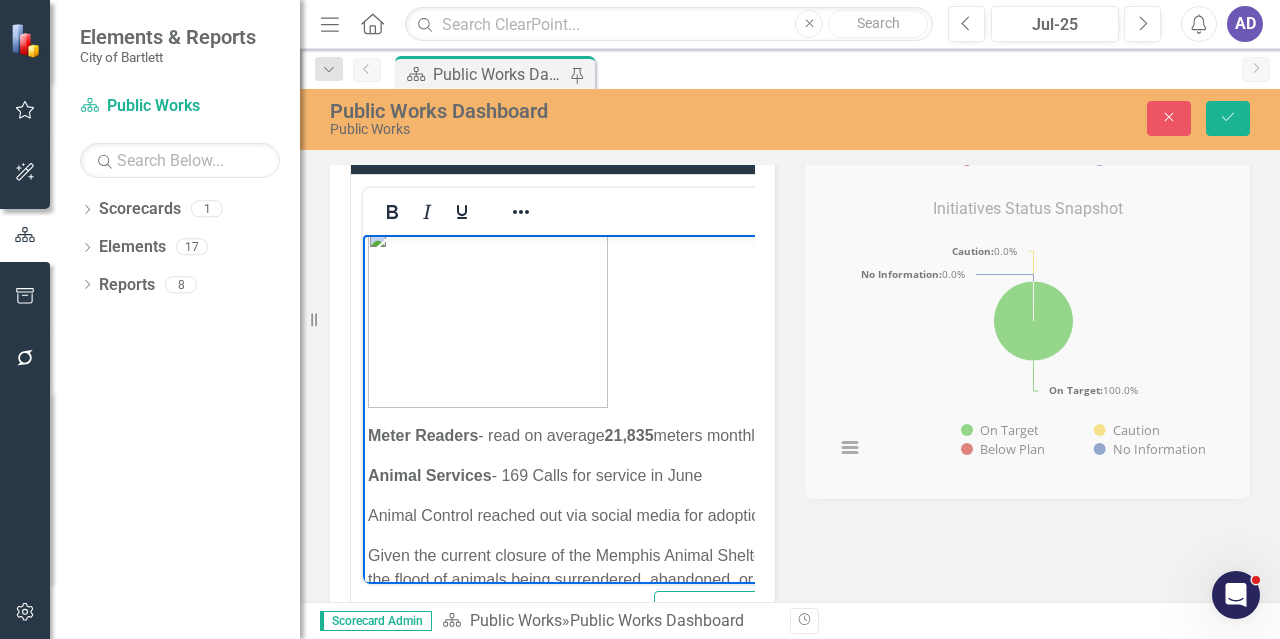 type 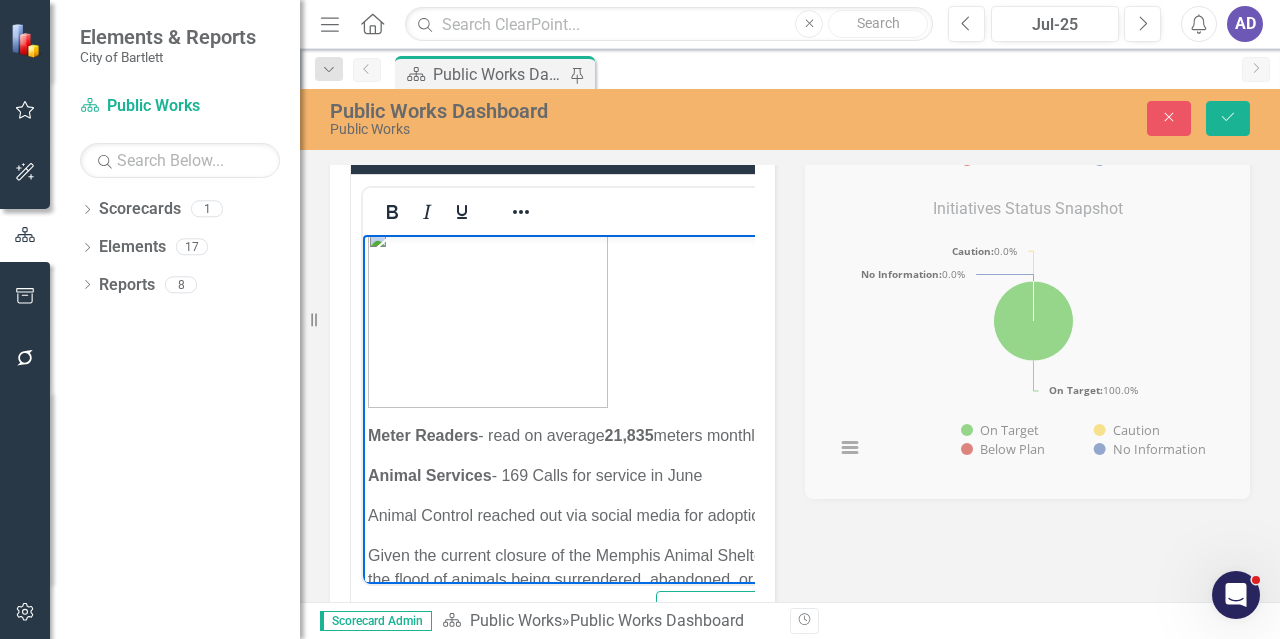 click on "Water/Wastewater - completed [NUMBER] Sewer  tickets / [NUMBER] Water Maintenance tickets/[NUMBER] Meter Repairs/[NUMBER] new meter sets/TN One Call Request -[NUMBER]" at bounding box center [581, 76] 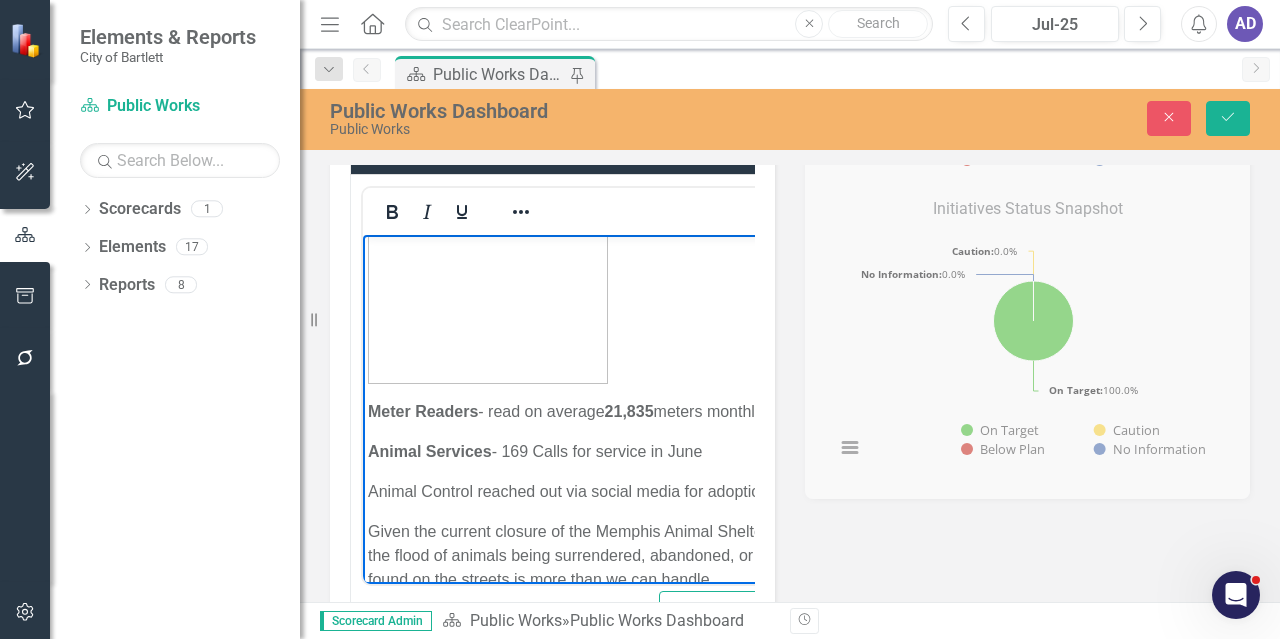 click on "Water/Wastewater - completed 127 Sewer  tickets / 71 Water Maintenance tickets/23 Meter Repairs/4 new meter sets/[STATE] One Call Request -849" at bounding box center [582, 52] 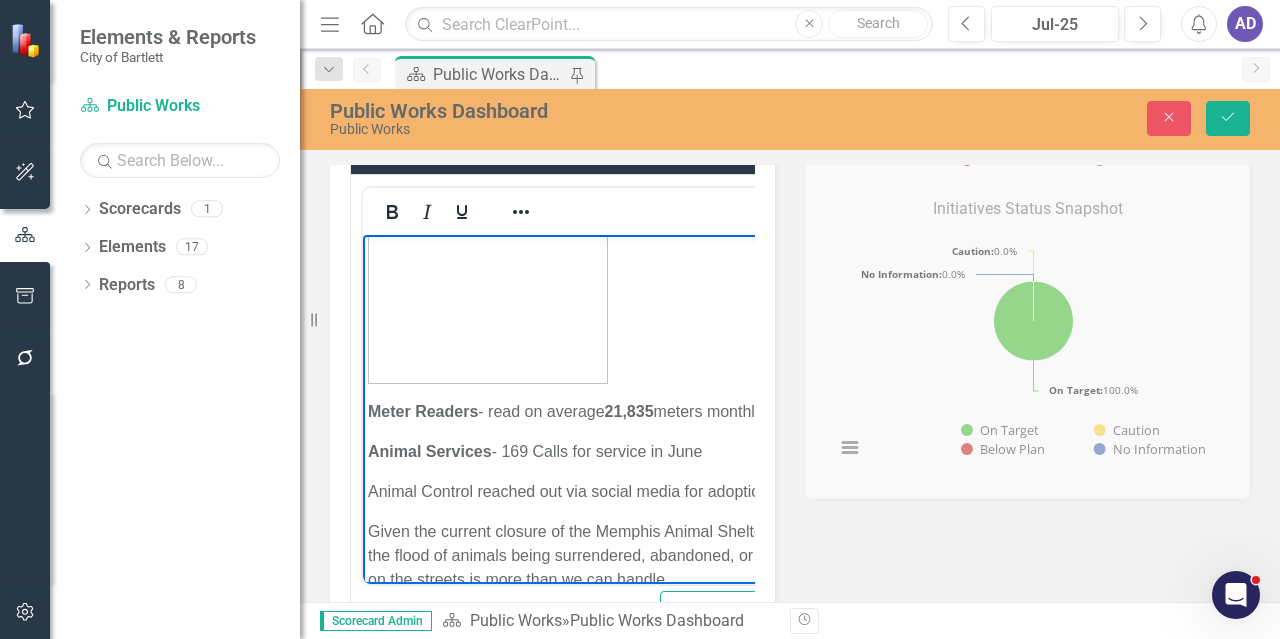 click on "Water/Wastewater - completed 127 Sewer  tickets / 71 Water Maintenance tickets/23 Meter Repairs/1 new meter sets/[STATE] One Call Request -849" at bounding box center (583, 52) 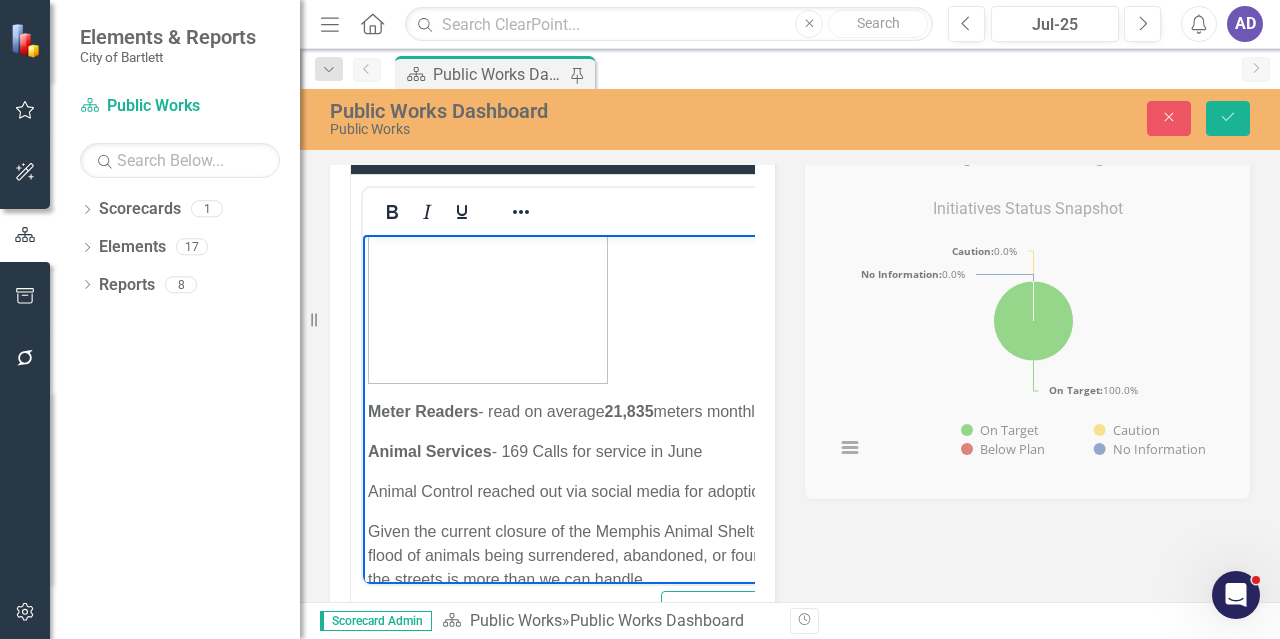 drag, startPoint x: 565, startPoint y: 339, endPoint x: 586, endPoint y: 331, distance: 22.472204 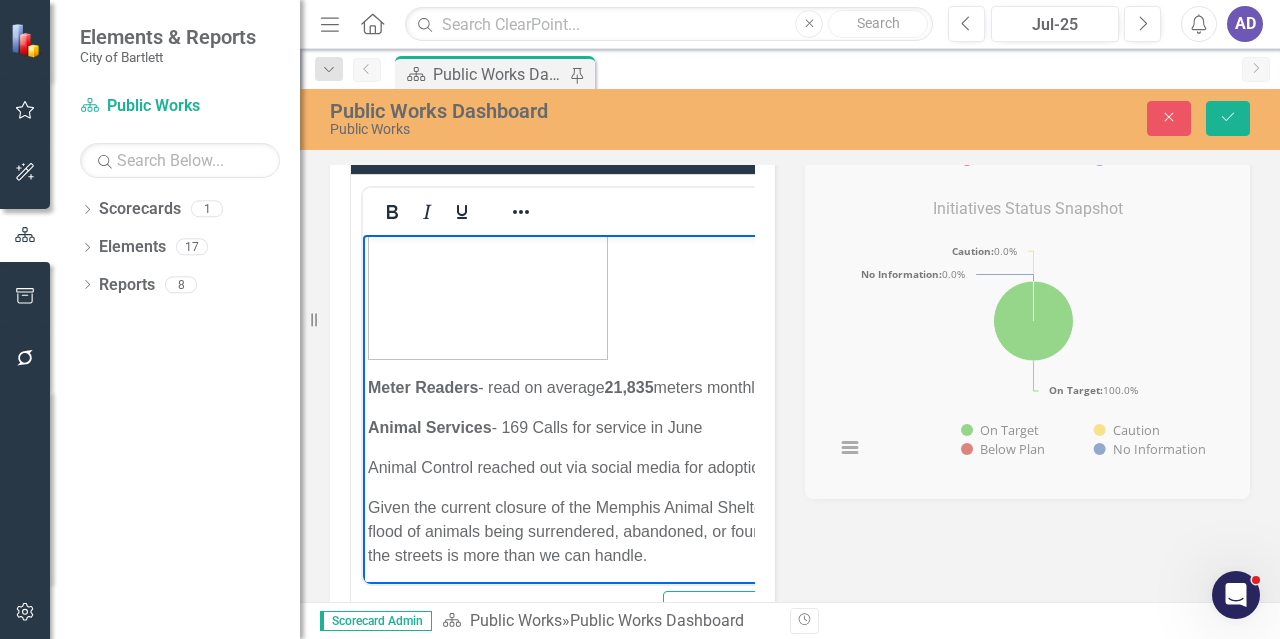 click on "Water/Wastewater - completed 127 Sewer  tickets / 71 Water Maintenance tickets/23 Meter Repairs/1 new meter set/[STATE] One Call Request -897" at bounding box center (584, 28) 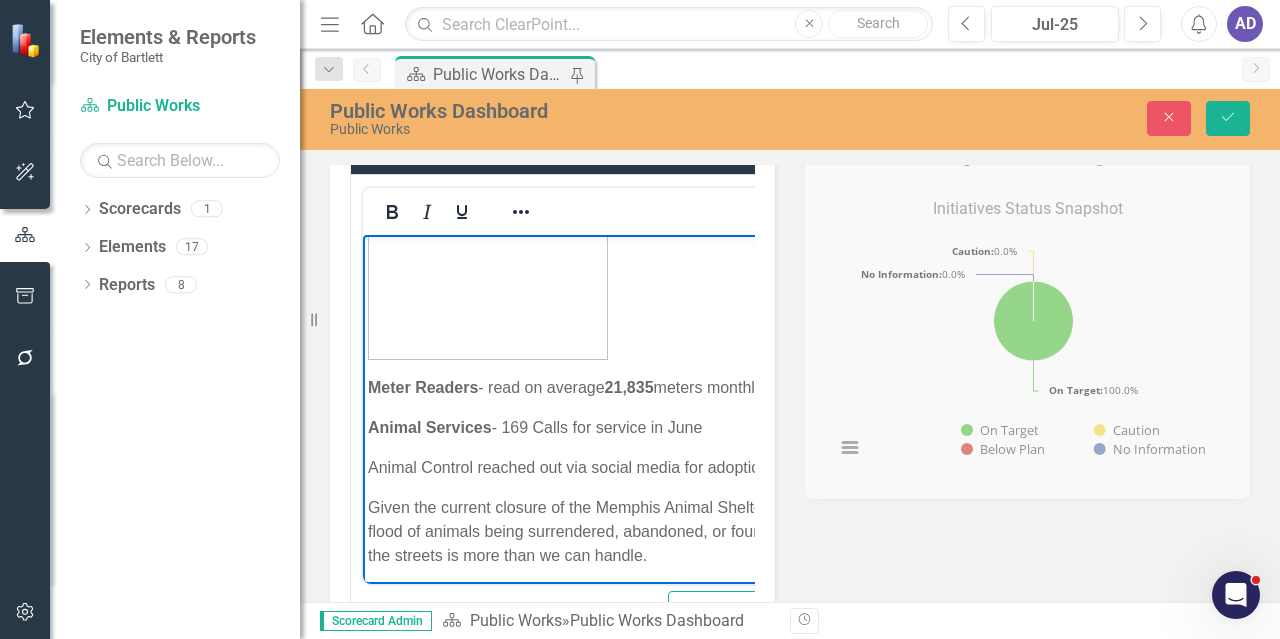 click on "Employment- The Public Works Department currently has [NUMBER] full-time positions open and [NUMBER] pending full-time positions, along with [NUMBER] pending part-time positions in which the applicants are set to start in [MONTH]. THE FINAL READING FOR THE FY[YEAR] BUDGET WAS ON [DATE], AND IT WAS APPROVED Public Works Management Team had a meeting with [NAME] to clarify and go over the different types of Service Contracts. We are planning on meeting with [NAME] on debris management and reduction sites. Public Works Management Team had a meeting with the Mayor, [NAME], and the CHRO about the upcoming benefit enhancements. TCAPWA- West branch quarterly meeting was held at The Venue on [DATE], at [TIME]. Public Works placed the following items on the Agenda for the [MONTH] [DATE], [YEAR], BMA for approval: Above Ground Storage Tank at [NUMBER] [STREET], [CITY] Location Two pick-up trucks for Solid Waste Two pick-up trucks for General Maintenance One Automatic Refuse Garbage Truck 1st overall- [NAME]" at bounding box center [587, -581] 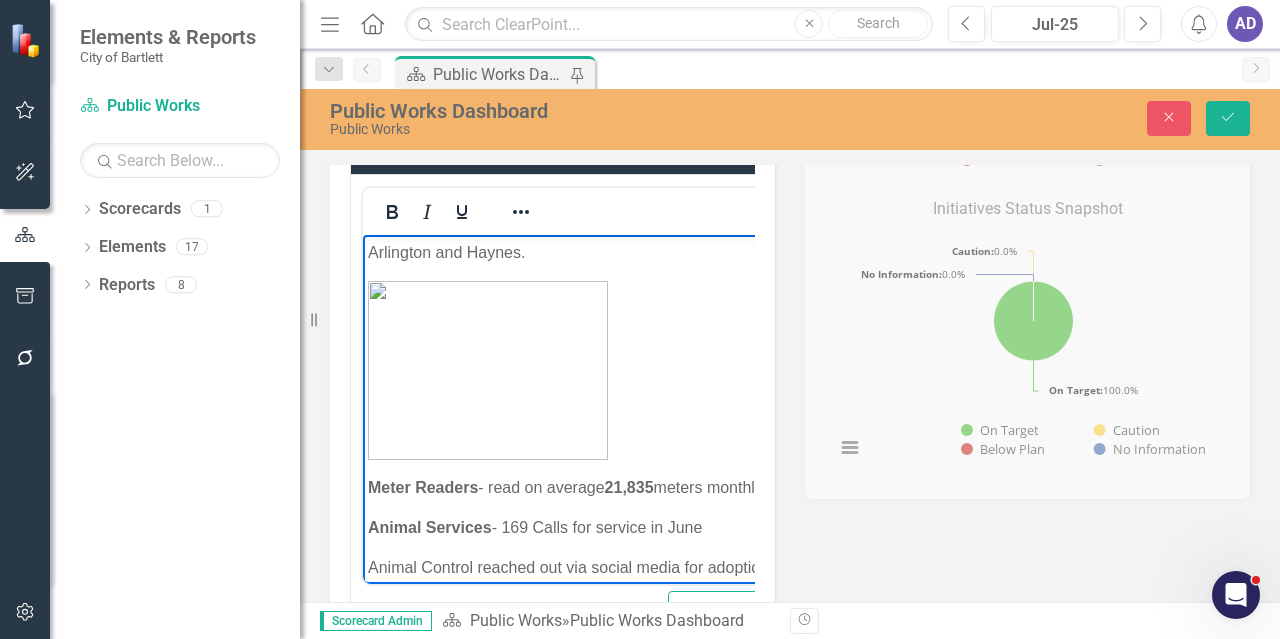 drag, startPoint x: 623, startPoint y: 321, endPoint x: 647, endPoint y: 321, distance: 24 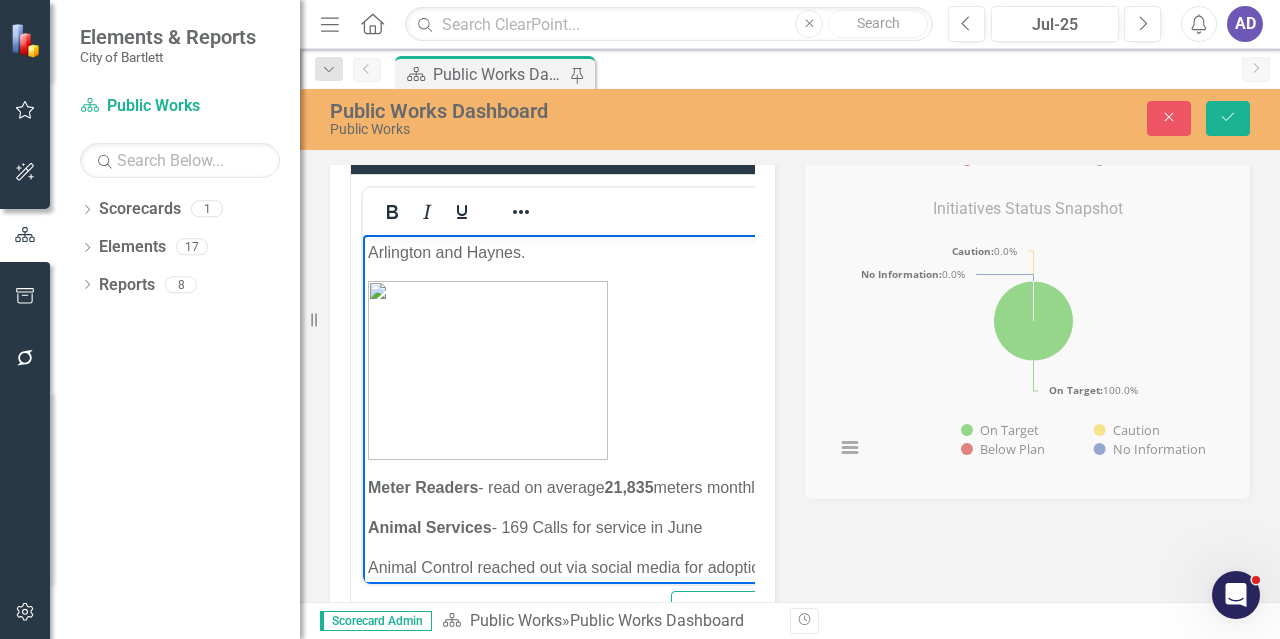 click on "General Maintenance - Completed [NUMBER] work tickets in [MONTH]" at bounding box center [588, 52] 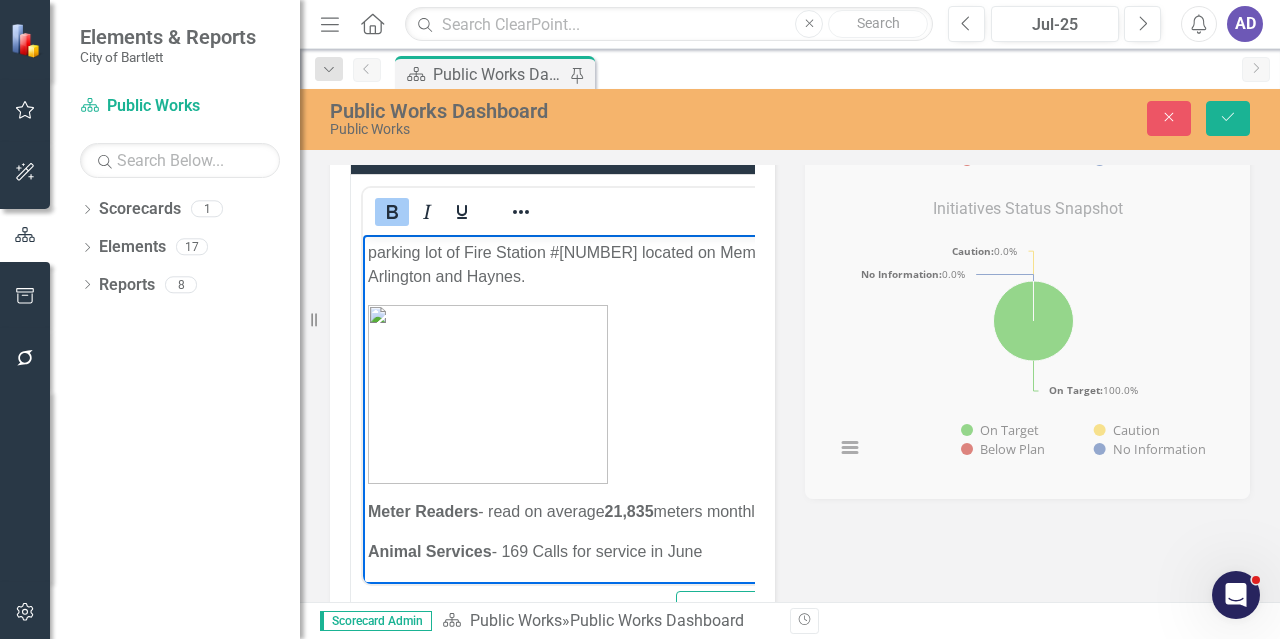 drag, startPoint x: 389, startPoint y: 259, endPoint x: 415, endPoint y: 257, distance: 26.076809 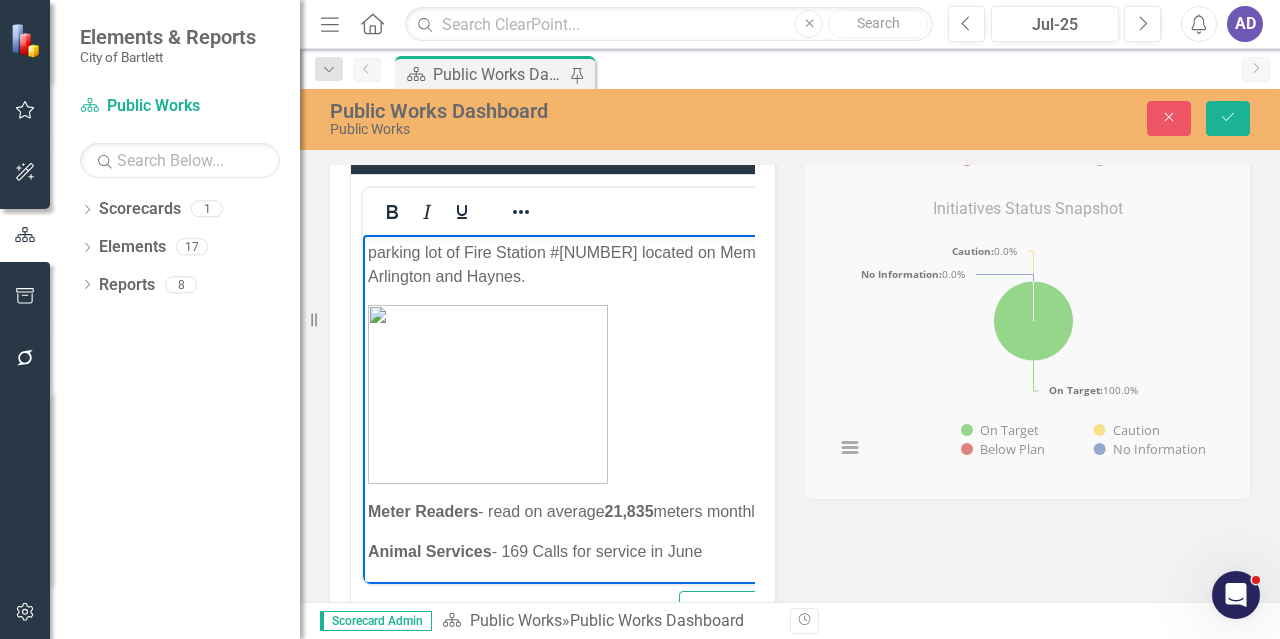 drag, startPoint x: 613, startPoint y: 299, endPoint x: 571, endPoint y: 321, distance: 47.41308 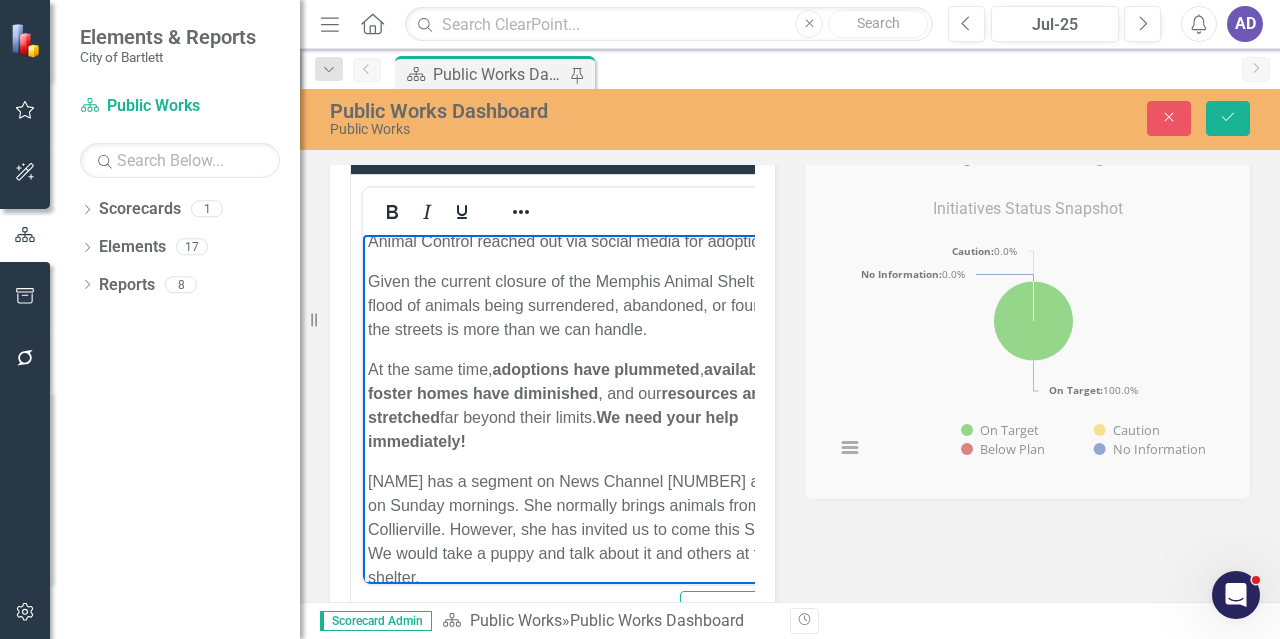 scroll, scrollTop: 3100, scrollLeft: 0, axis: vertical 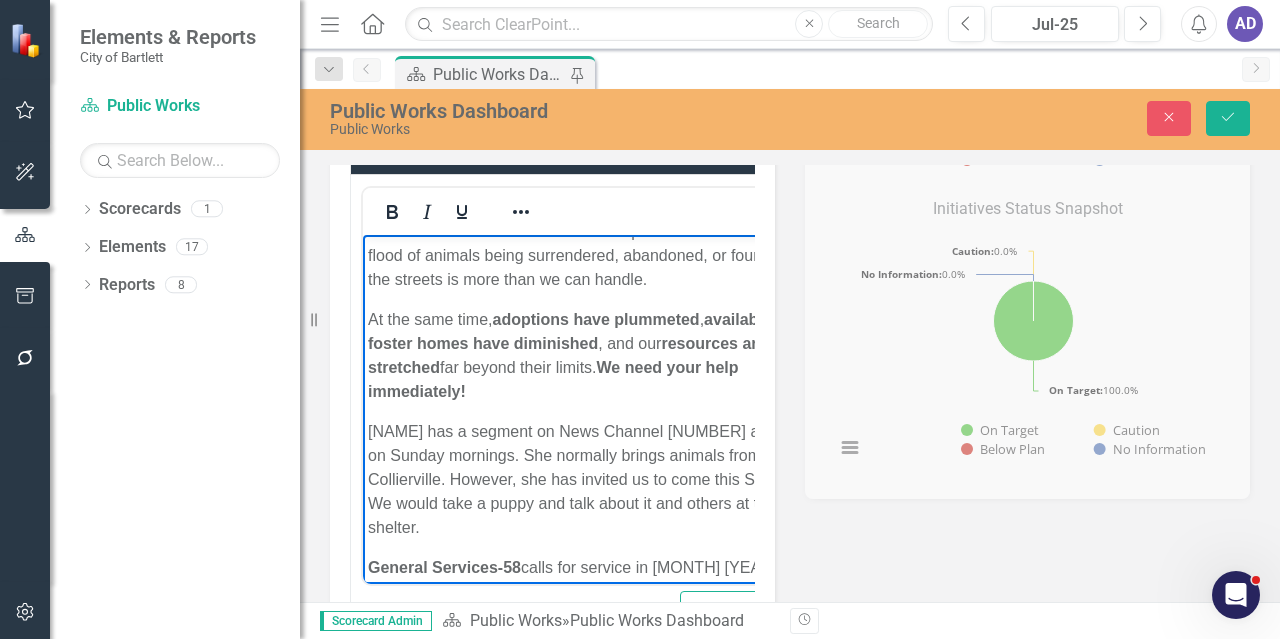 drag, startPoint x: 505, startPoint y: 372, endPoint x: 529, endPoint y: 372, distance: 24 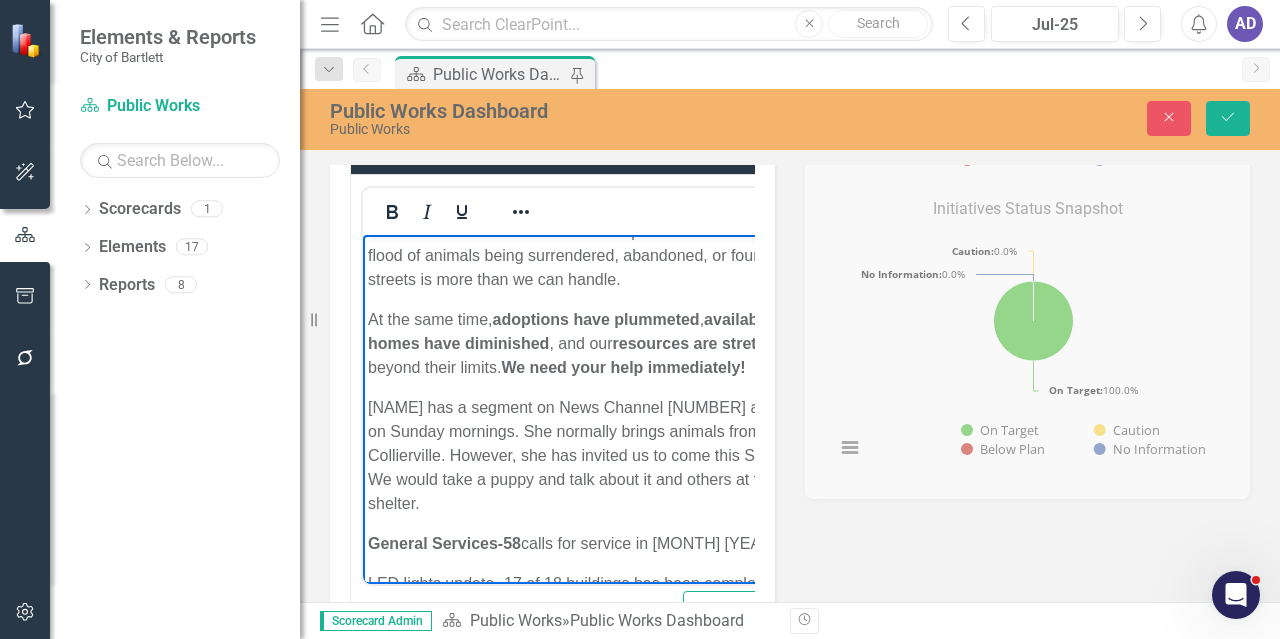 drag, startPoint x: 705, startPoint y: 375, endPoint x: 680, endPoint y: 370, distance: 25.495098 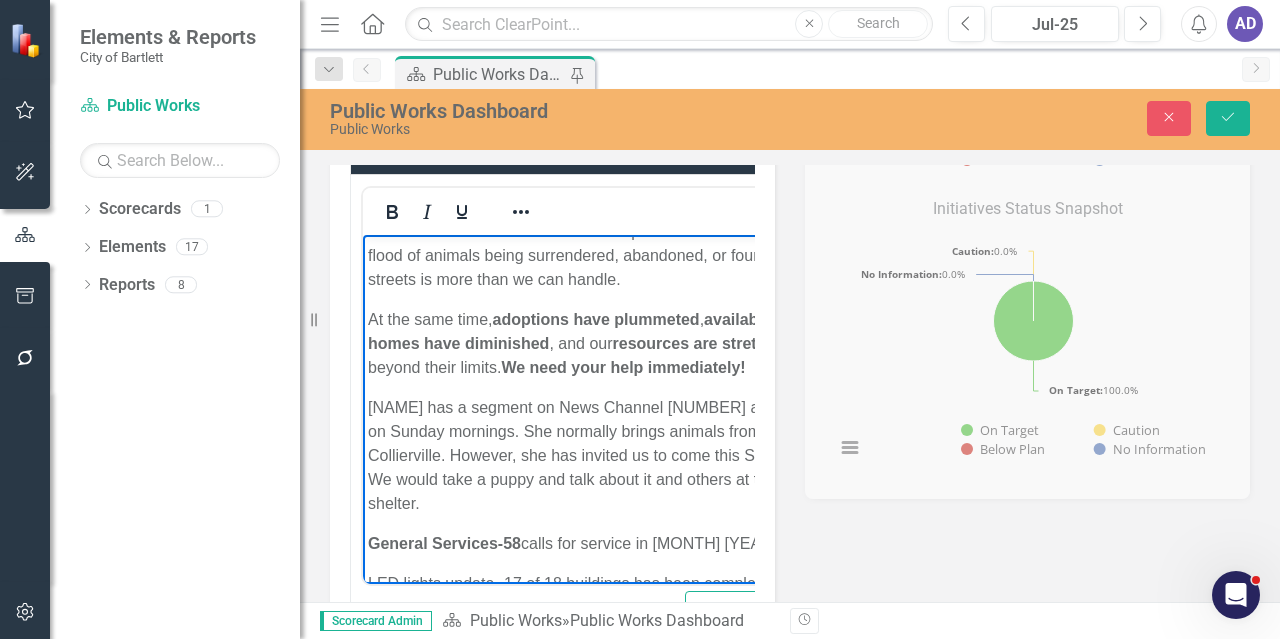 click on "Given the current closure of the Memphis Animal Shelter, the flood of animals being surrendered, abandoned, or found on the streets is more than we can handle." at bounding box center [595, 255] 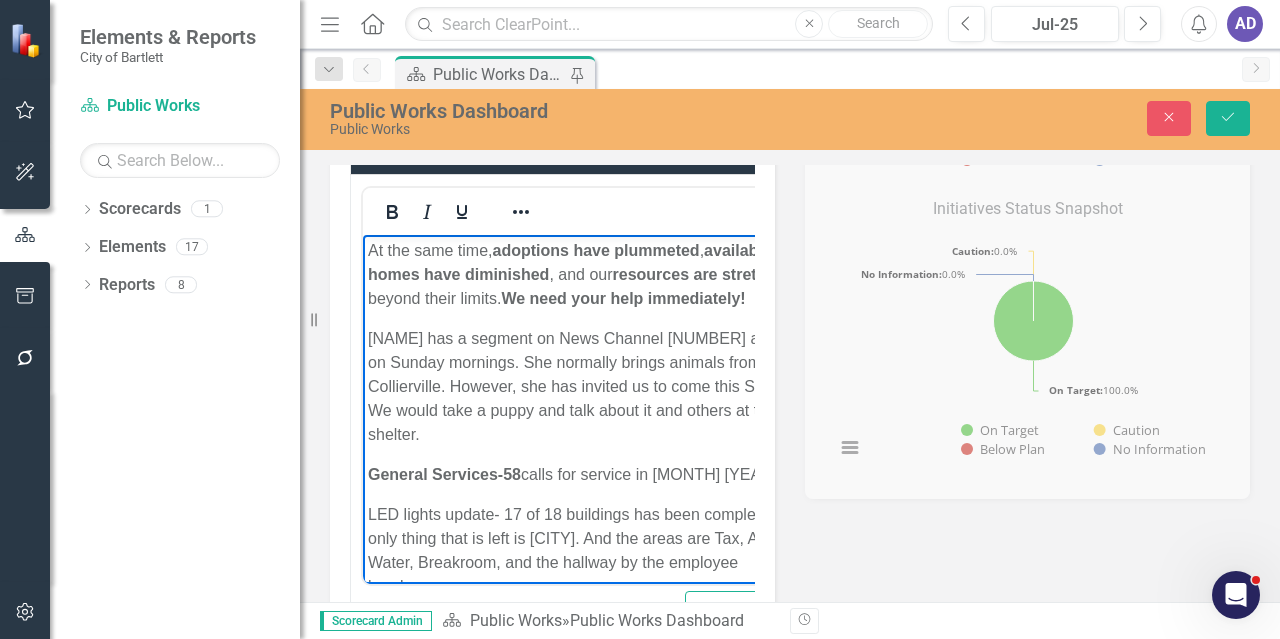 scroll, scrollTop: 3200, scrollLeft: 0, axis: vertical 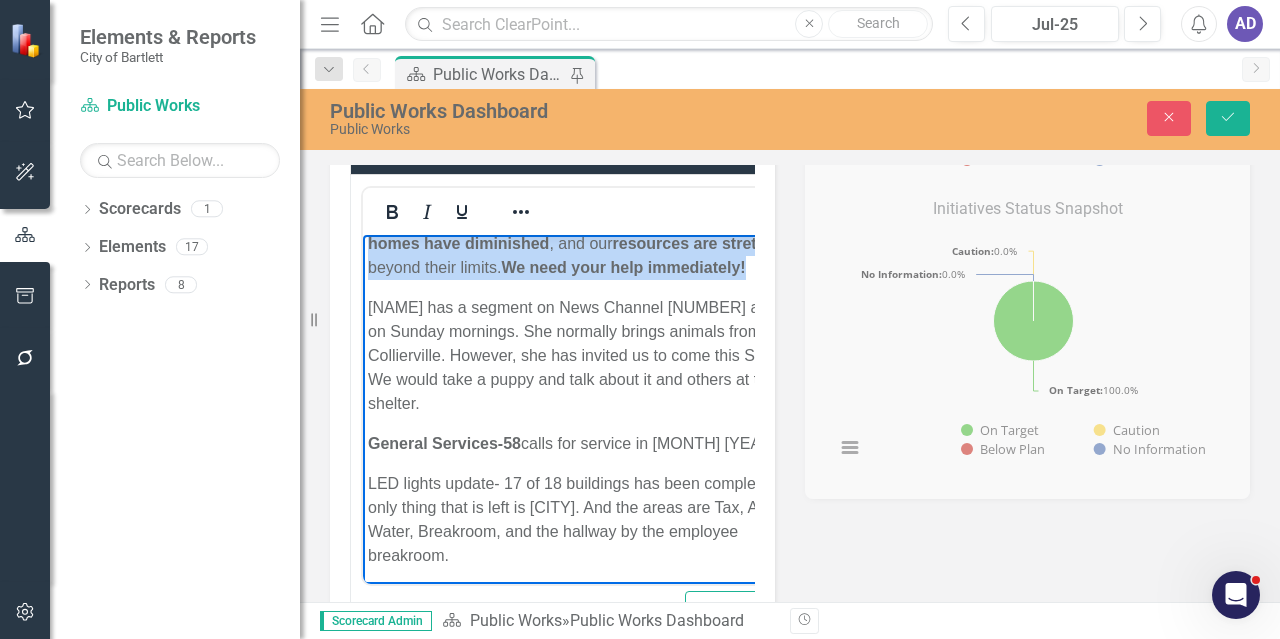 drag, startPoint x: 370, startPoint y: 354, endPoint x: 671, endPoint y: 502, distance: 335.41766 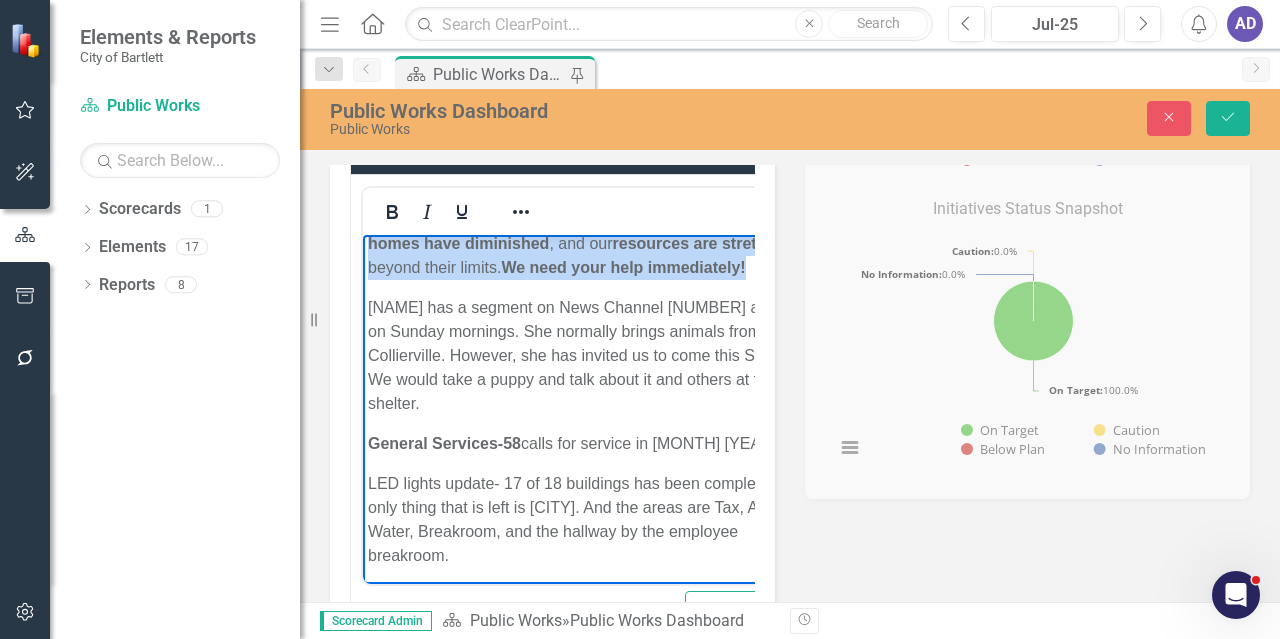 click on "Employment- The Public Works Department currently has [NUMBER] full-time positions open and [NUMBER] pending full-time positions, along with [NUMBER] pending part-time positions in which the applicants are set to start in [MONTH]. THE FINAL READING FOR THE FY[YEAR] BUDGET WAS ON [DATE], AND IT WAS APPROVED Public Works Management Team had a meeting with [NAME] to clarify and go over the different types of Service Contracts. We are planning on meeting with [NAME] on debris management and reduction sites. Public Works Management Team had a meeting with the Mayor, [NAME], and the CHRO about the upcoming benefit enhancements. TCAPWA- West branch quarterly meeting was held at The Venue on [DATE], at [TIME]. Public Works placed the following items on the Agenda for the [MONTH] [DATE], [YEAR], BMA for approval: Above Ground Storage Tank at [NUMBER] [STREET], [CITY] Location Two pick-up trucks for Solid Waste Two pick-up trucks for General Maintenance One Automatic Refuse Garbage Truck 1st overall- [NAME]" at bounding box center [595, -981] 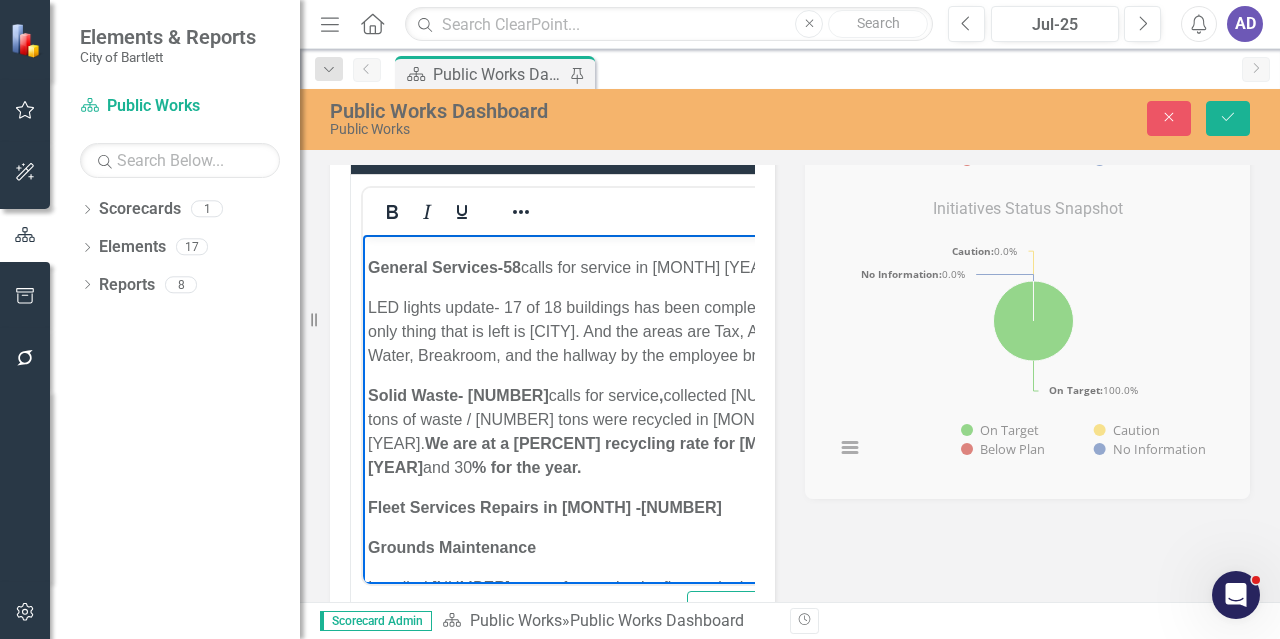 drag, startPoint x: 725, startPoint y: 580, endPoint x: 489, endPoint y: 447, distance: 270.89667 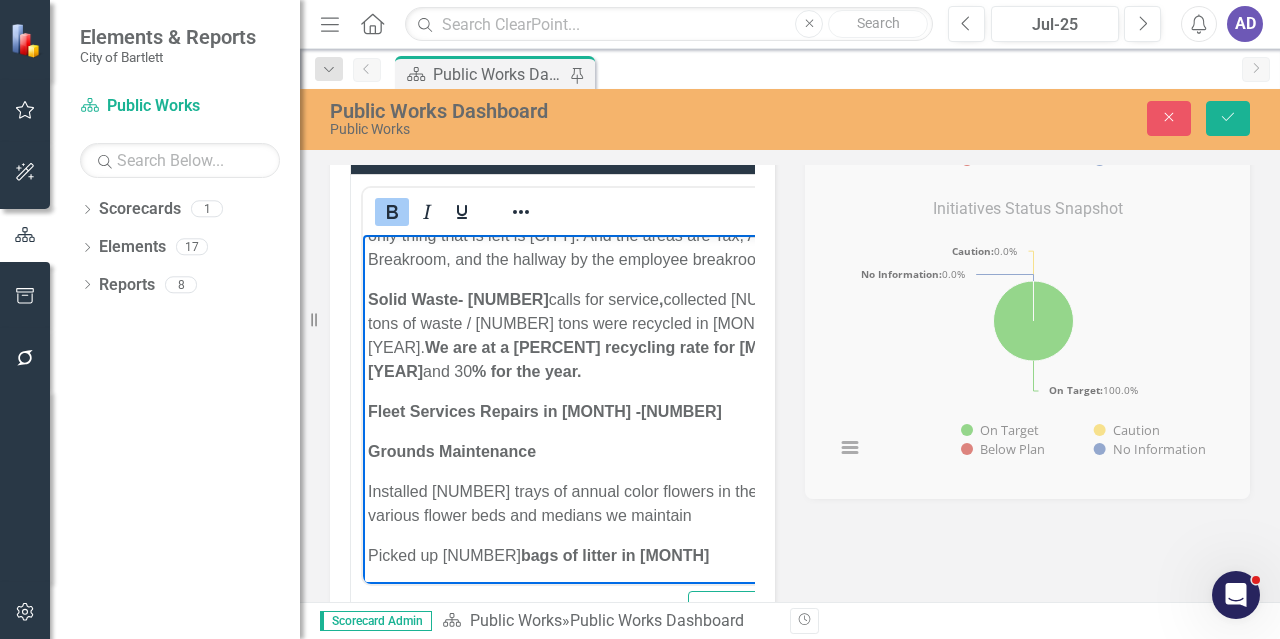 click on "Employment- The Public Works Department currently has [NUMBER] full-time positions open and [NUMBER] pending full-time positions, along with [NUMBER] pending part-time positions in which the applicants are set to start in [MONTH]. THE FINAL READING FOR THE FY[YEAR] BUDGET WAS ON [DATE], AND IT WAS APPROVED Public Works Management Team had a meeting with [NAME] to clarify and go over the different types of Service Contracts. We are planning on meeting with [NAME] on debris management and reduction sites. Public Works Management Team had a meeting with the Mayor, [NAME], and the CHRO about the upcoming benefit enhancements. TCAPWA- West branch quarterly meeting was held at The Venue on [DATE], at [TIME]. Public Works placed the following items on the Agenda for the [MONTH] [DATE], [YEAR], BMA for approval: Above Ground Storage Tank at [NUMBER] [STREET], [CITY] Location Two pick-up trucks for Solid Waste Two pick-up trucks for General Maintenance One Automatic Refuse Garbage Truck 1st overall- [NAME]" at bounding box center [597, -1129] 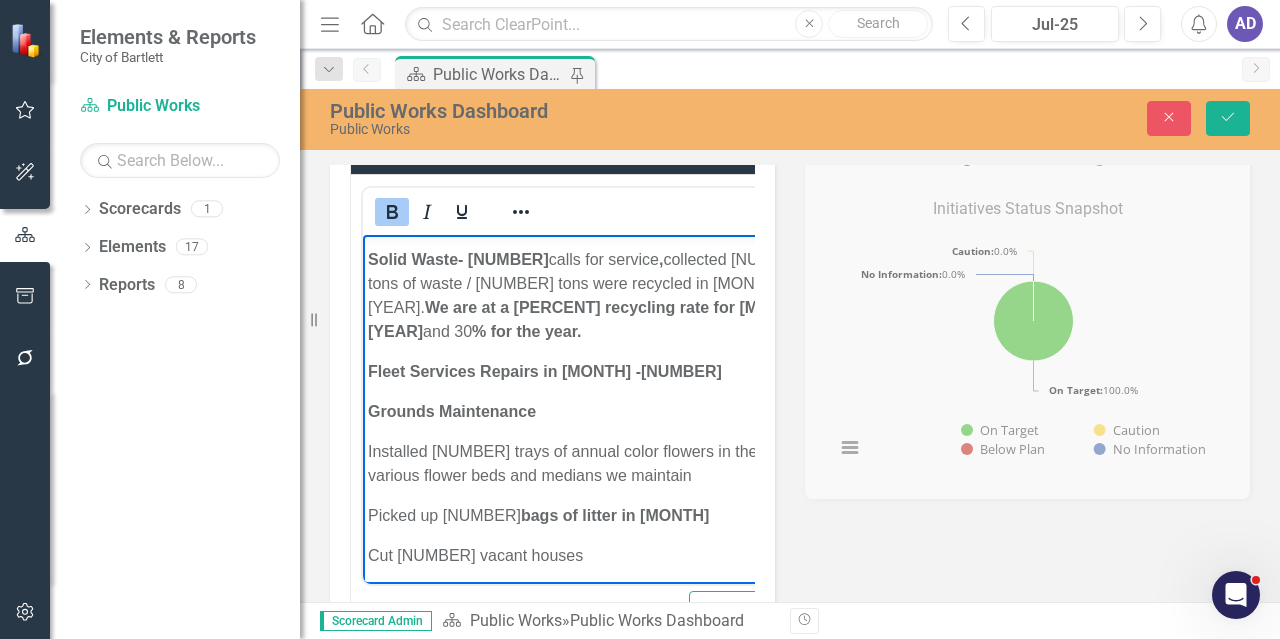 drag, startPoint x: 505, startPoint y: 356, endPoint x: 519, endPoint y: 353, distance: 14.3178215 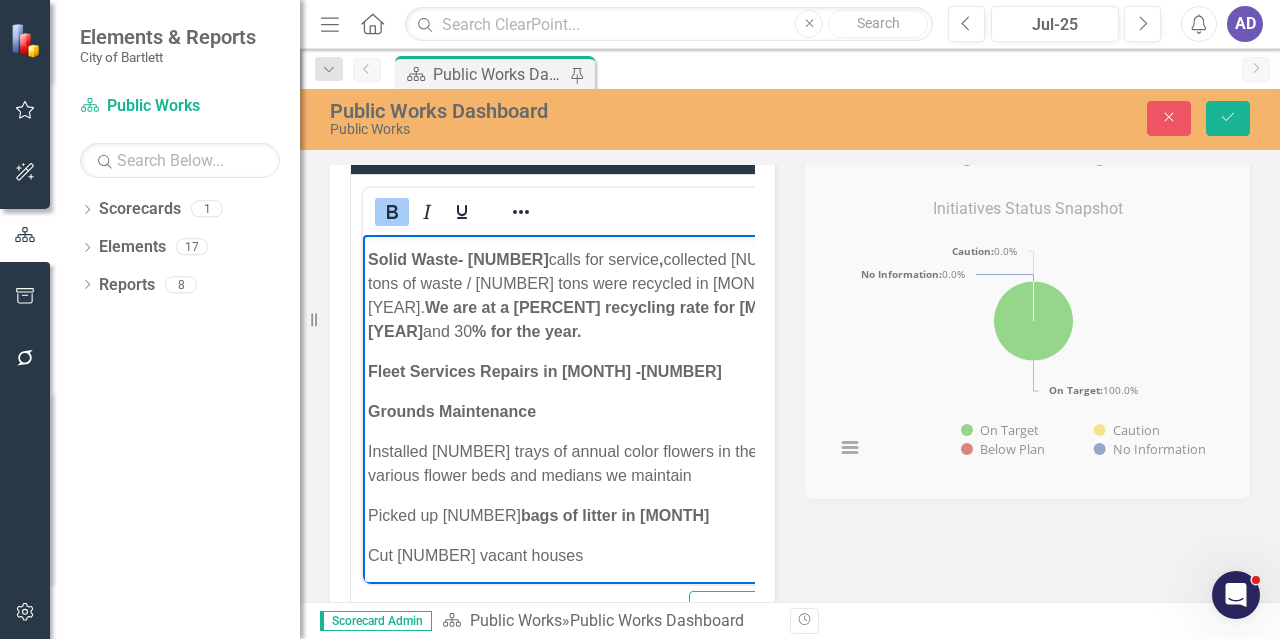 click on "General Services-58" at bounding box center (444, 130) 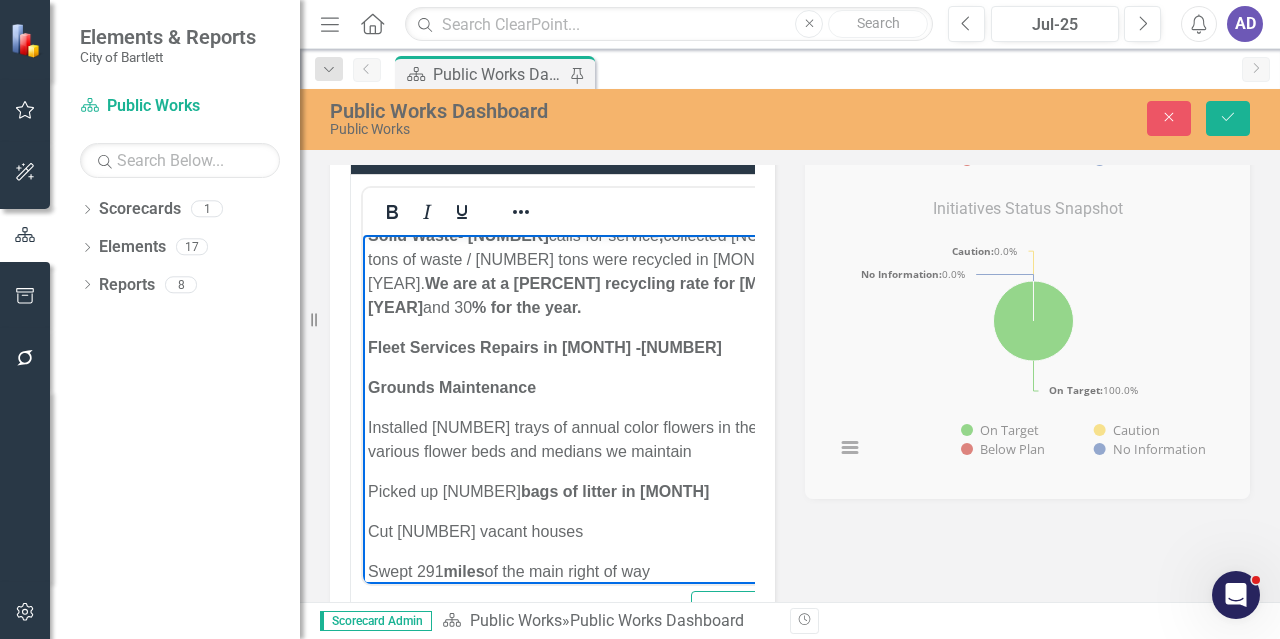 drag, startPoint x: 673, startPoint y: 352, endPoint x: 690, endPoint y: 353, distance: 17.029387 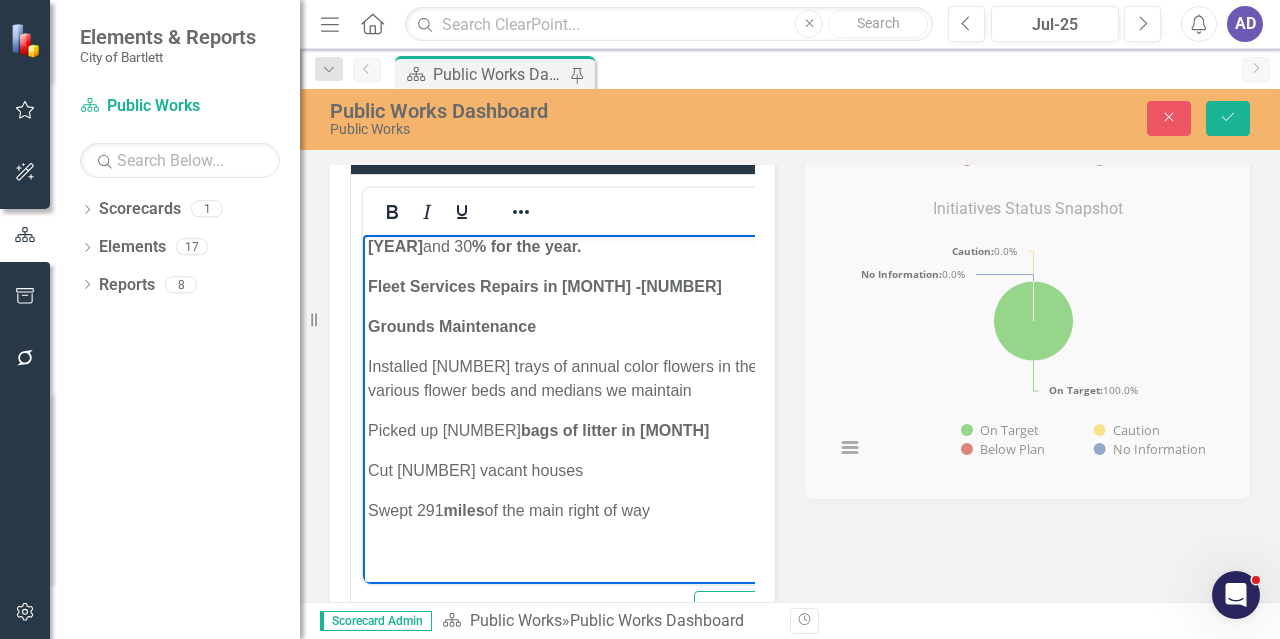 scroll, scrollTop: 3400, scrollLeft: 0, axis: vertical 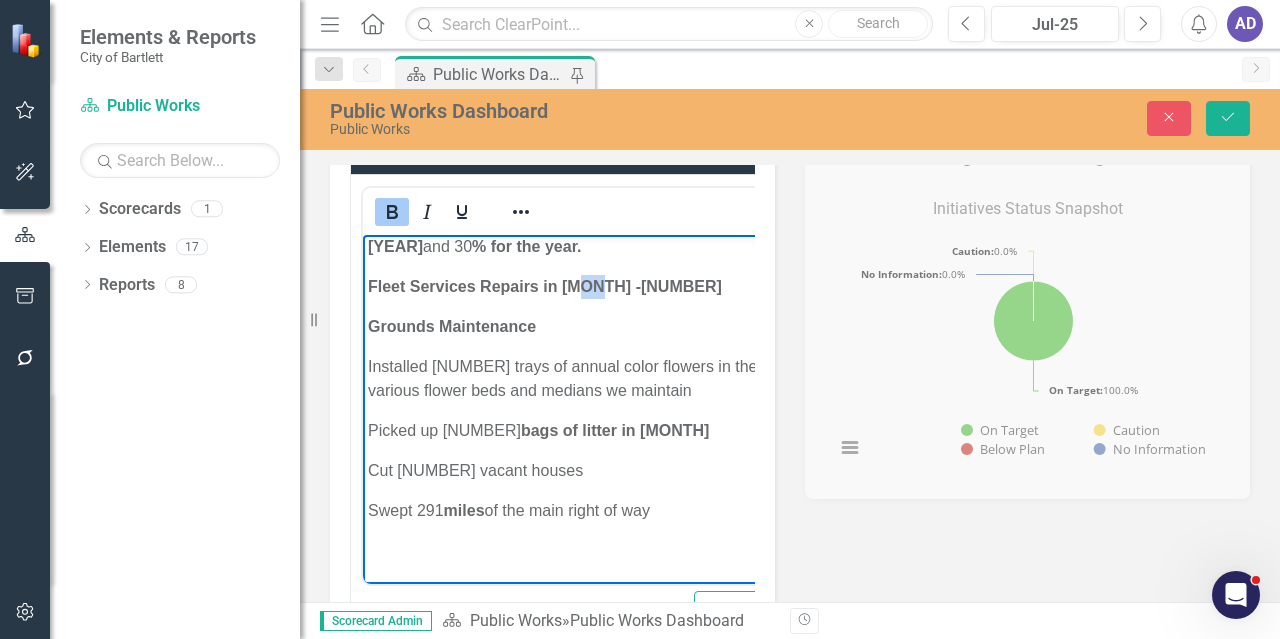 drag, startPoint x: 579, startPoint y: 394, endPoint x: 599, endPoint y: 388, distance: 20.880613 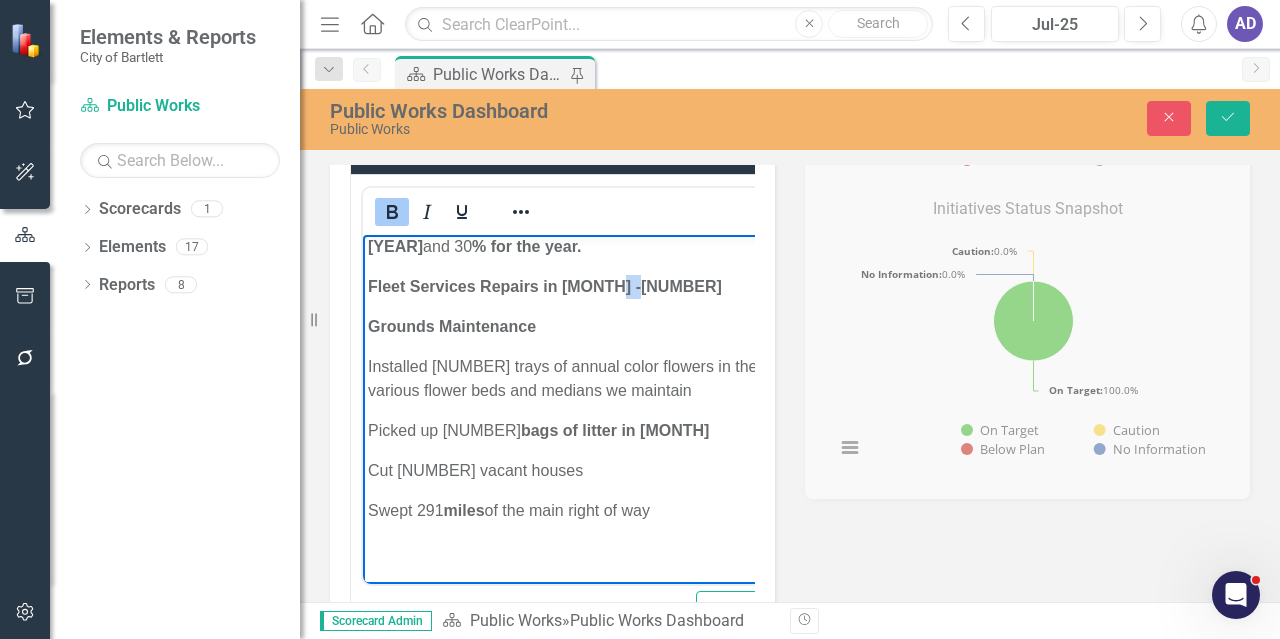 drag, startPoint x: 607, startPoint y: 396, endPoint x: 628, endPoint y: 392, distance: 21.377558 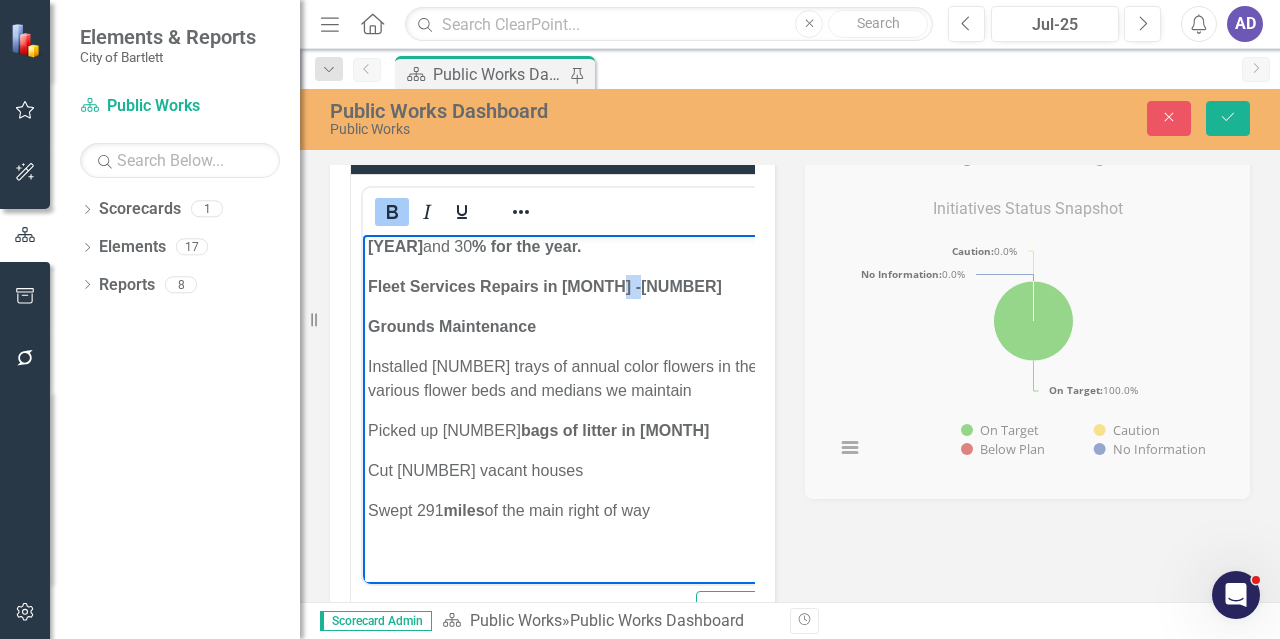 click on "Fleet Services Repairs in [MONTH] -[NUMBER]" at bounding box center (545, 285) 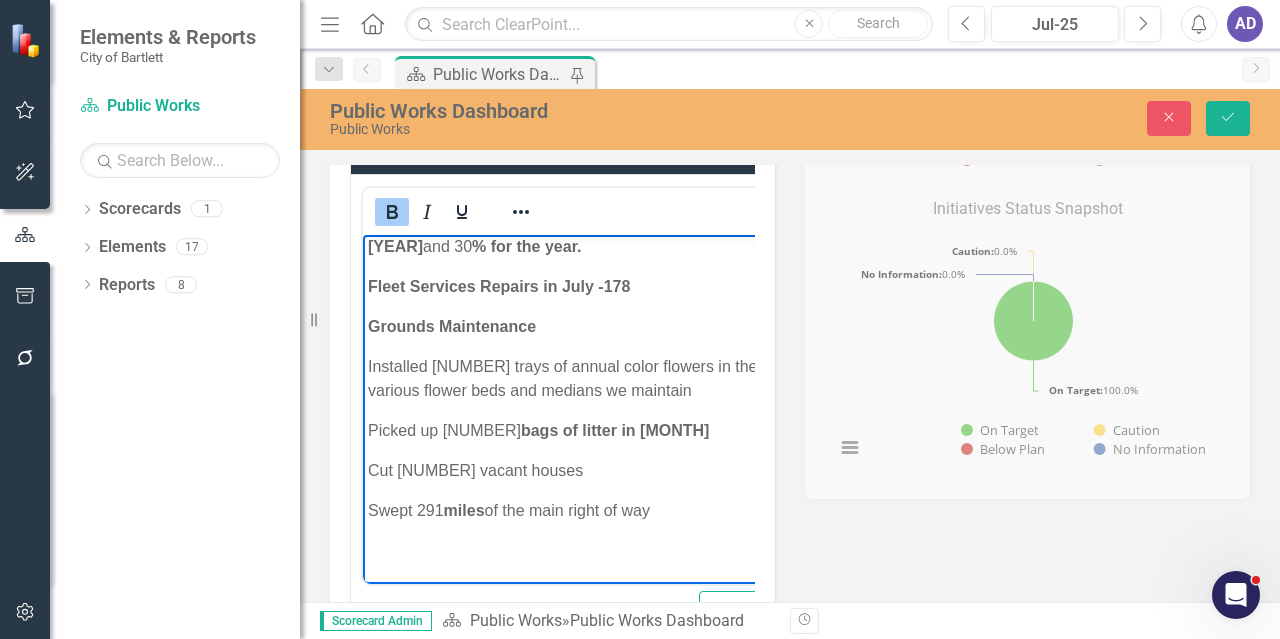 click on "Grounds Maintenance" at bounding box center (602, 326) 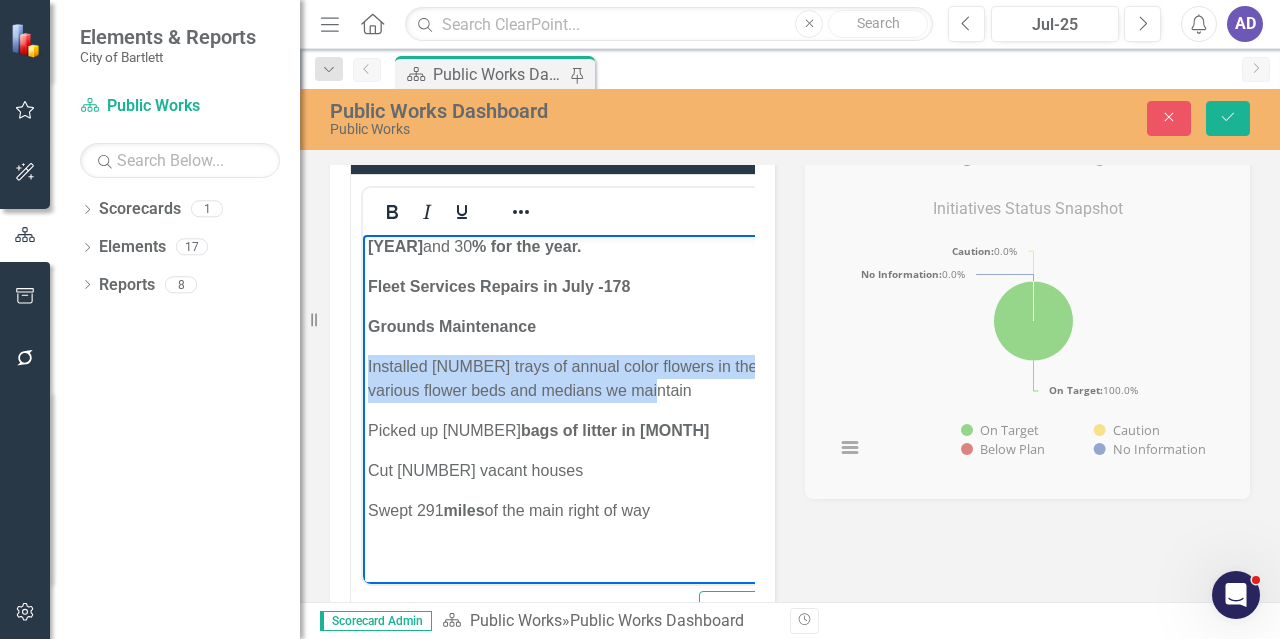 drag, startPoint x: 369, startPoint y: 470, endPoint x: 649, endPoint y: 508, distance: 282.5668 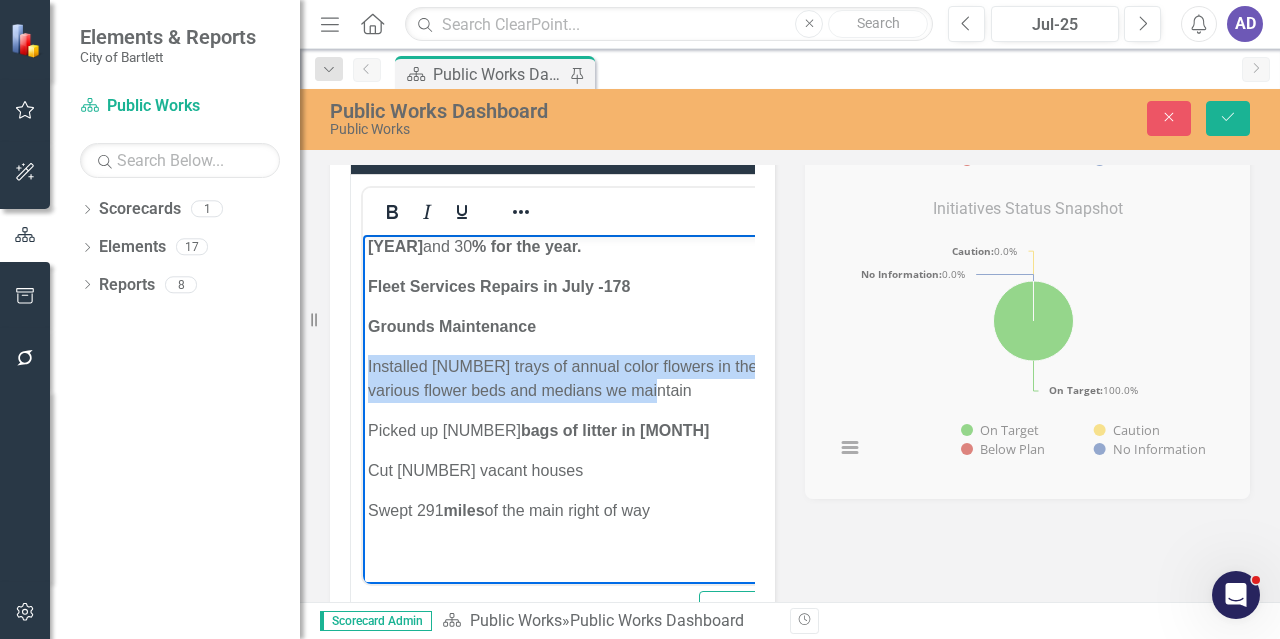 click on "Installed [NUMBER] trays of annual color flowers in the City's various flower beds and medians we maintain" at bounding box center (602, 378) 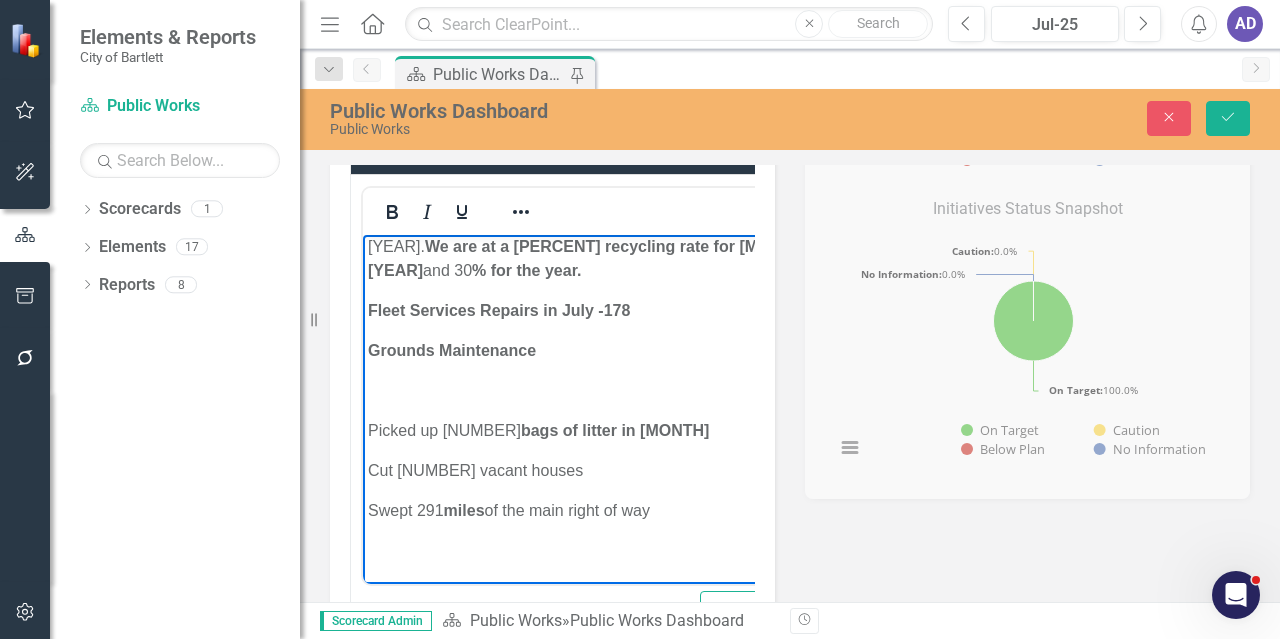 click on "Picked up [NUMBER] bags of litter in [MONTH]" at bounding box center (603, 430) 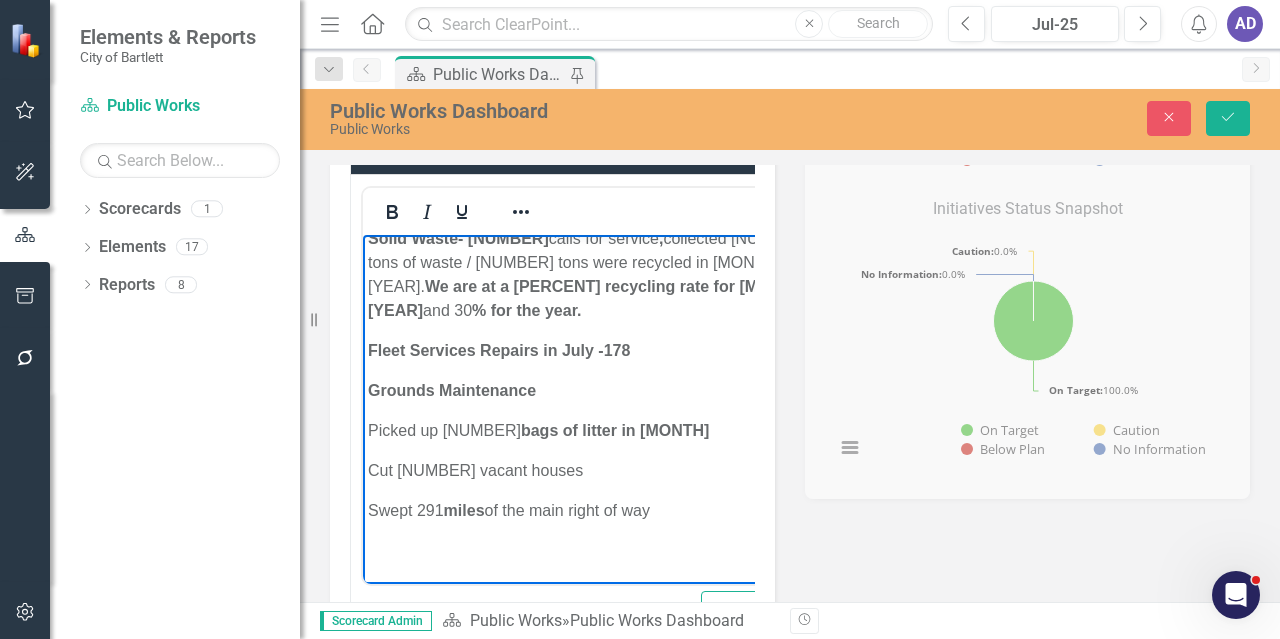 scroll, scrollTop: 3372, scrollLeft: 0, axis: vertical 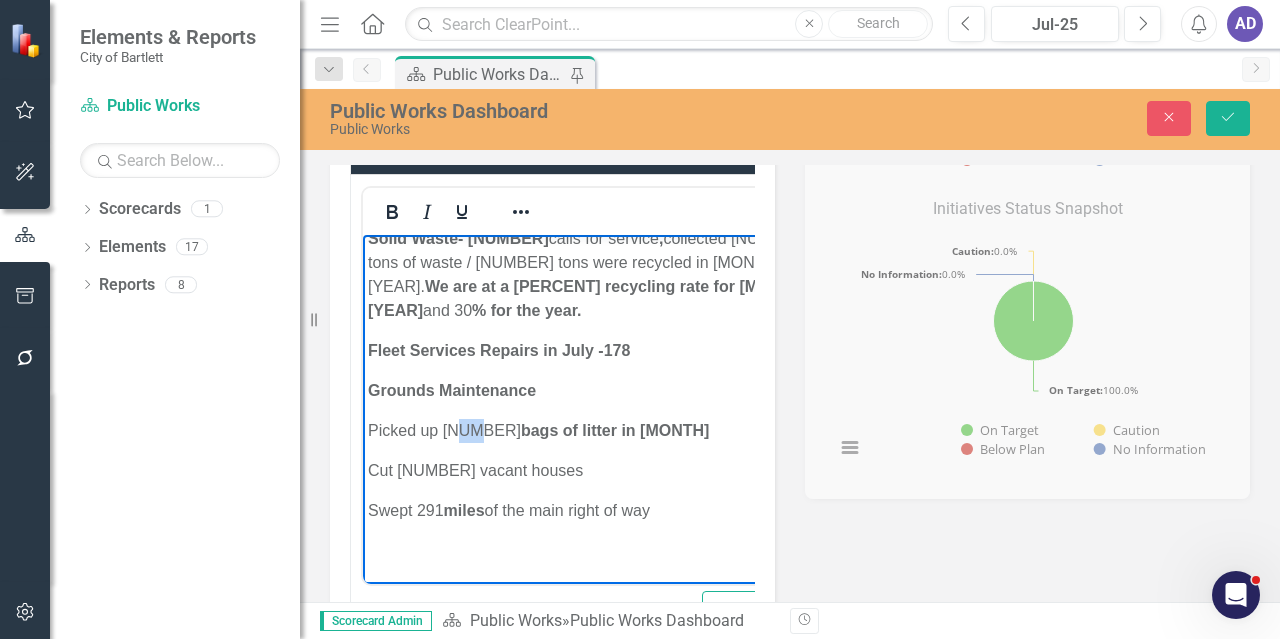 drag, startPoint x: 457, startPoint y: 431, endPoint x: 473, endPoint y: 427, distance: 16.492422 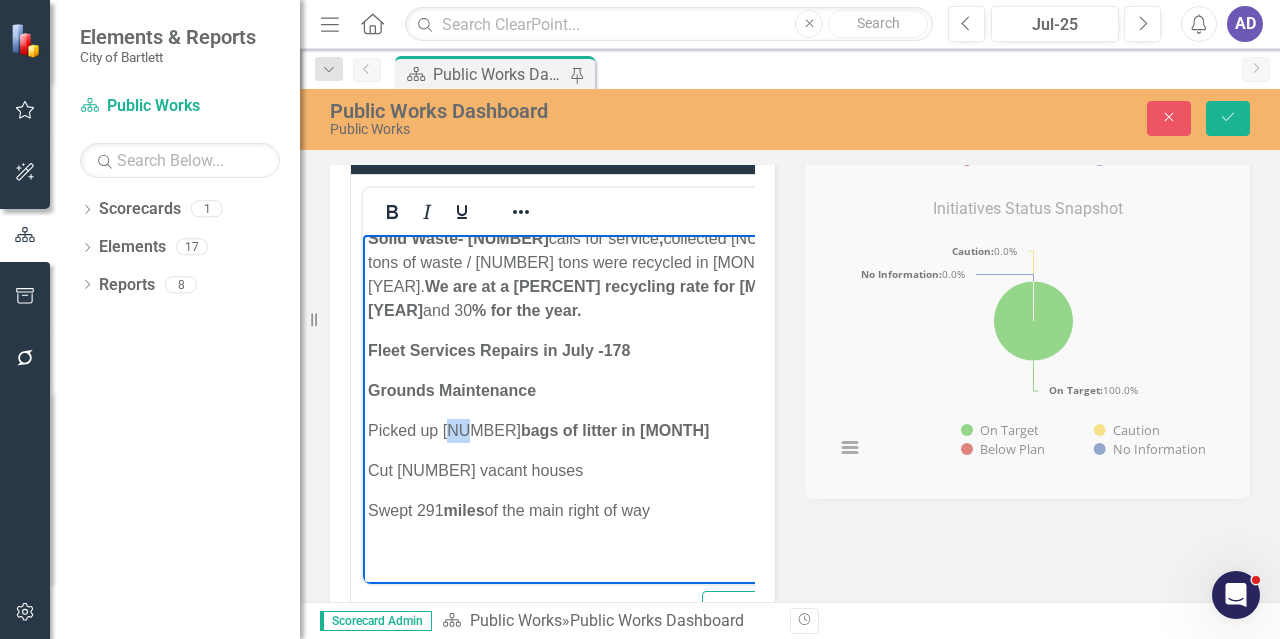 drag, startPoint x: 454, startPoint y: 431, endPoint x: 465, endPoint y: 429, distance: 11.18034 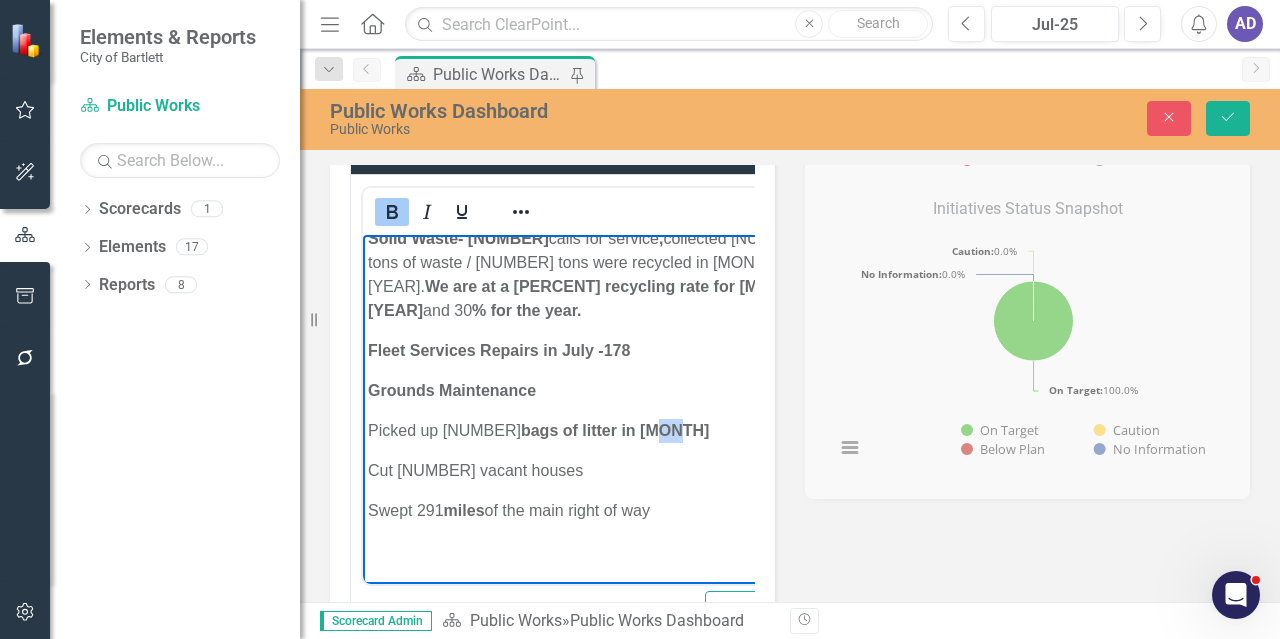 drag, startPoint x: 639, startPoint y: 430, endPoint x: 614, endPoint y: 425, distance: 25.495098 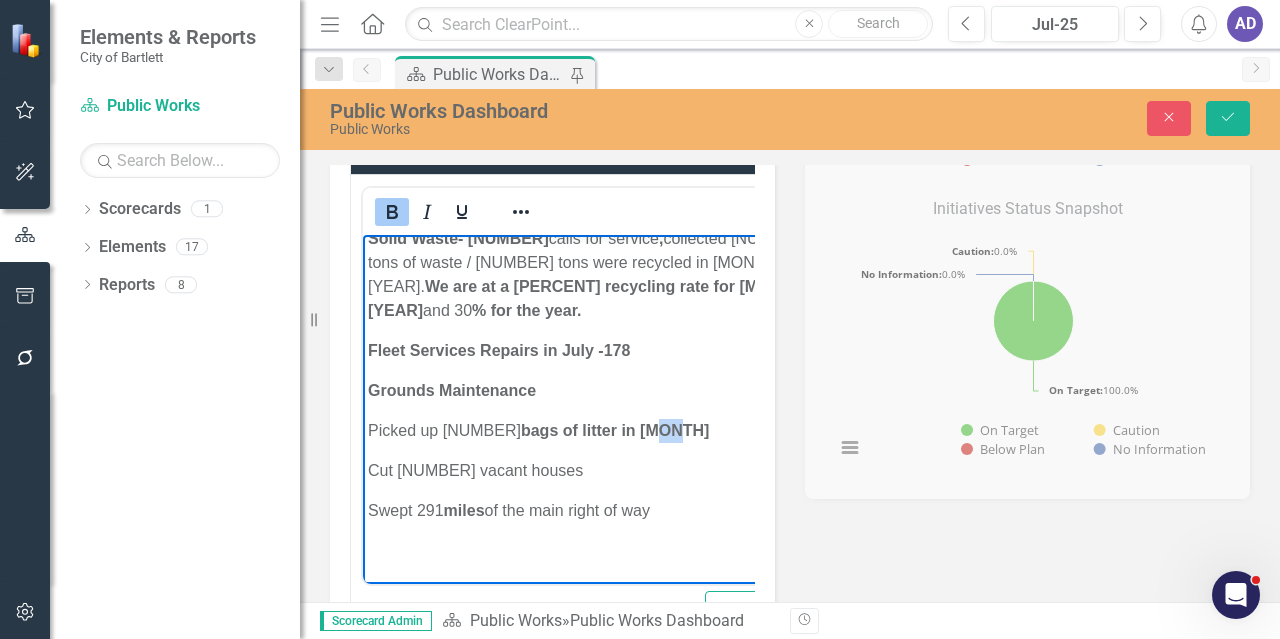 click on "Picked up 355  bags of litter in June" at bounding box center (605, 430) 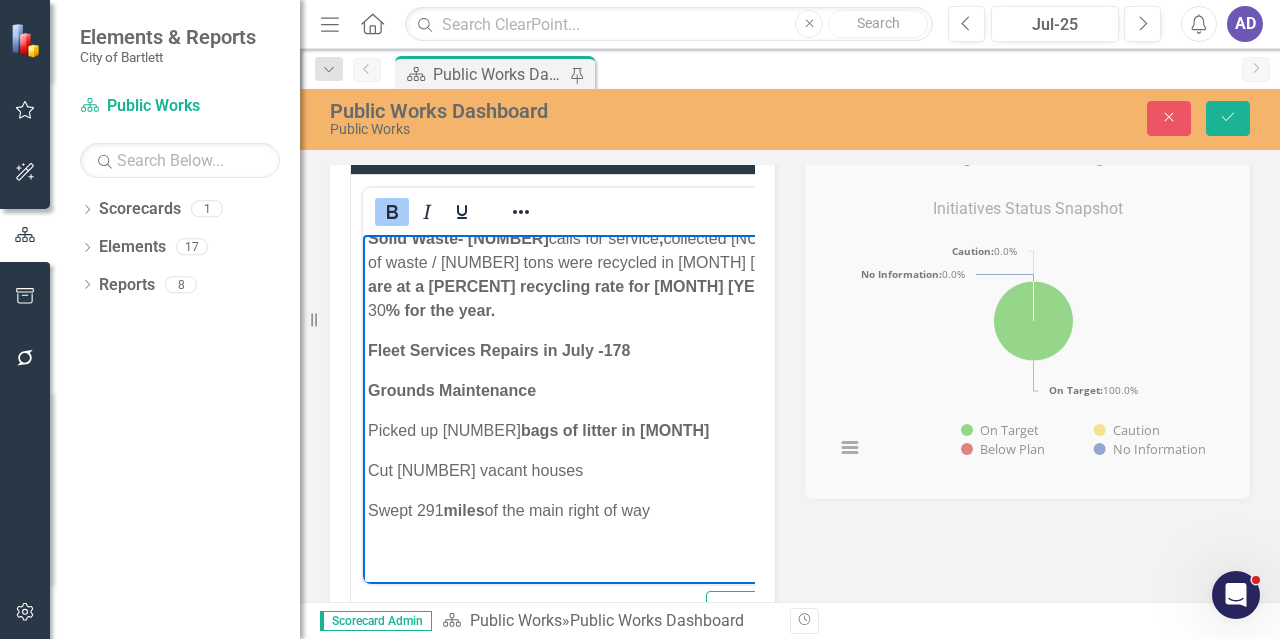 scroll, scrollTop: 3348, scrollLeft: 0, axis: vertical 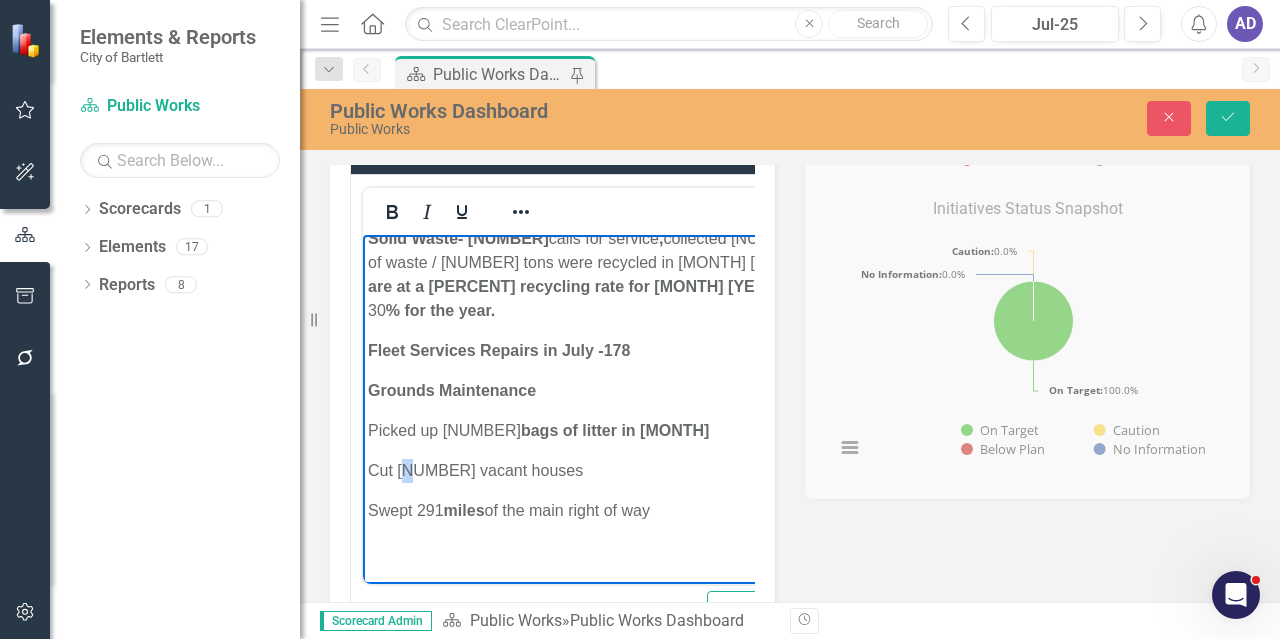 click on "Cut 15  vacant houses" at bounding box center [606, 470] 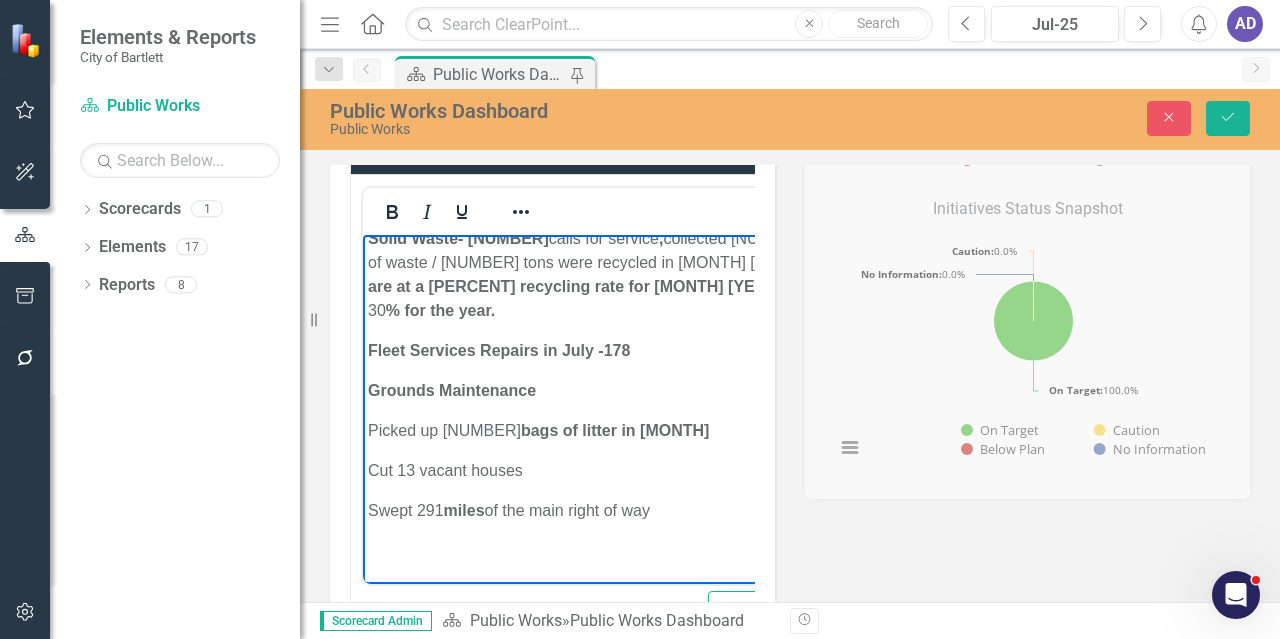 scroll, scrollTop: 3324, scrollLeft: 0, axis: vertical 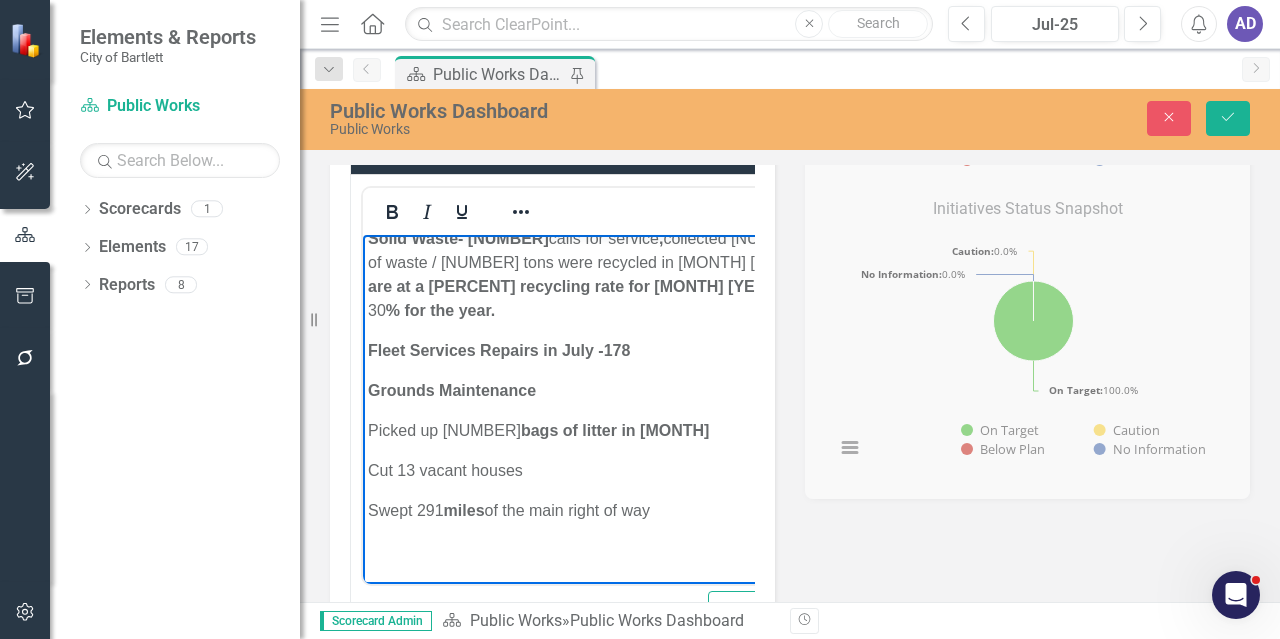 click on "Cut [NUMBER] vacant houses" at bounding box center [607, 470] 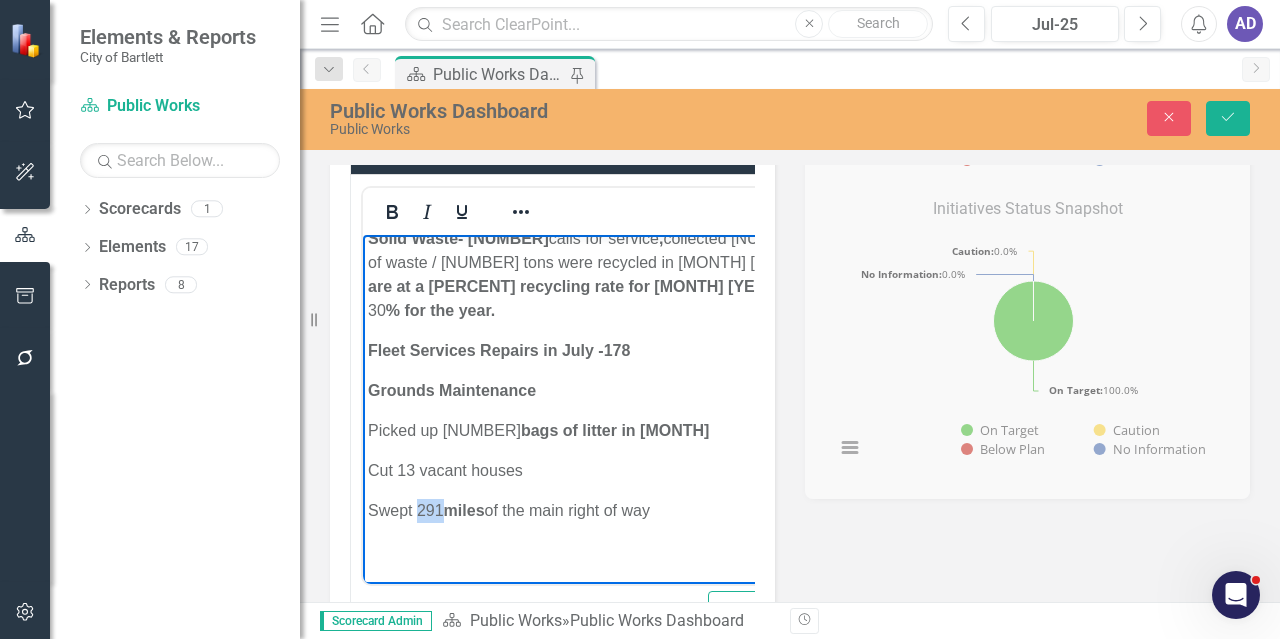 drag, startPoint x: 419, startPoint y: 509, endPoint x: 443, endPoint y: 507, distance: 24.083189 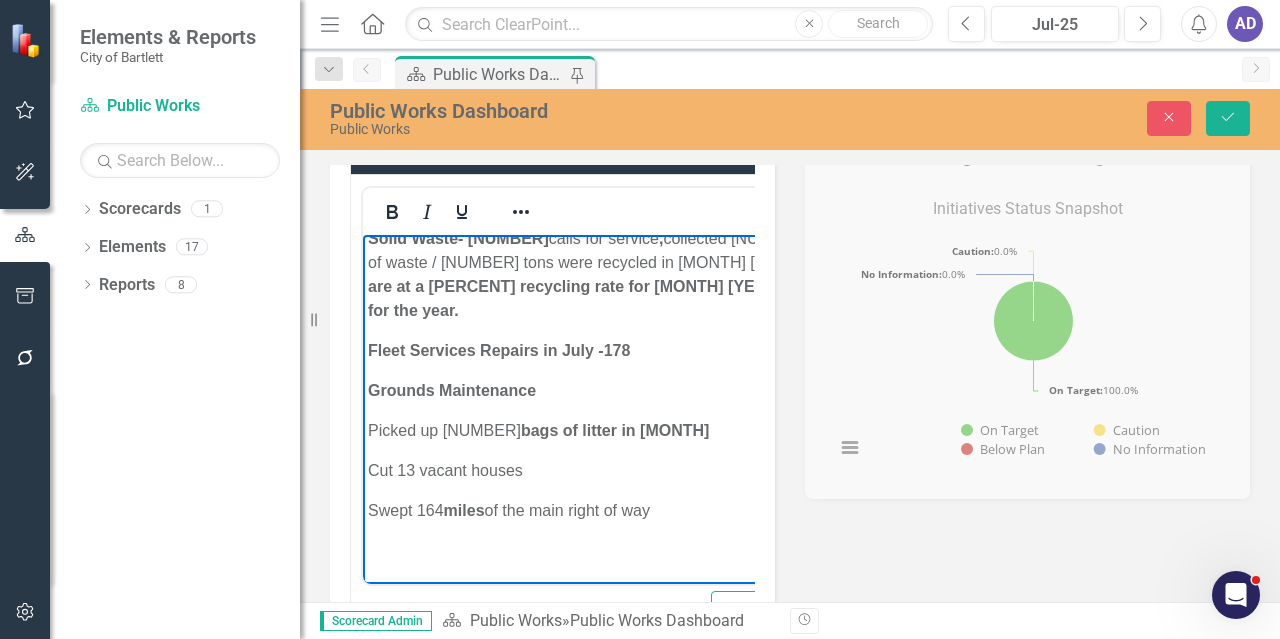 click on "Employment- The Public Works Department currently has [NUMBER] full-time positions open and [NUMBER] pending full-time positions, along with [NUMBER] pending part-time positions in which the applicants are set to start in [MONTH]. THE FINAL READING FOR THE FY[YEAR] BUDGET WAS ON [DATE], AND IT WAS APPROVED Public Works Management Team had a meeting with [NAME] to clarify and go over the different types of Service Contracts. We are planning on meeting with [NAME] on debris management and reduction sites. Public Works Management Team had a meeting with the Mayor, [NAME], and the CHRO about the upcoming benefit enhancements. TCAPWA- West branch quarterly meeting was held at The Venue on [DATE], at [TIME]. Public Works placed the following items on the Agenda for the [MONTH] [DATE], [YEAR], BMA for approval: Above Ground Storage Tank at [NUMBER] [STREET], [CITY] Location Two pick-up trucks for Solid Waste Two pick-up trucks for General Maintenance One Automatic Refuse Garbage Truck 1st overall- [NAME]" at bounding box center [608, -1142] 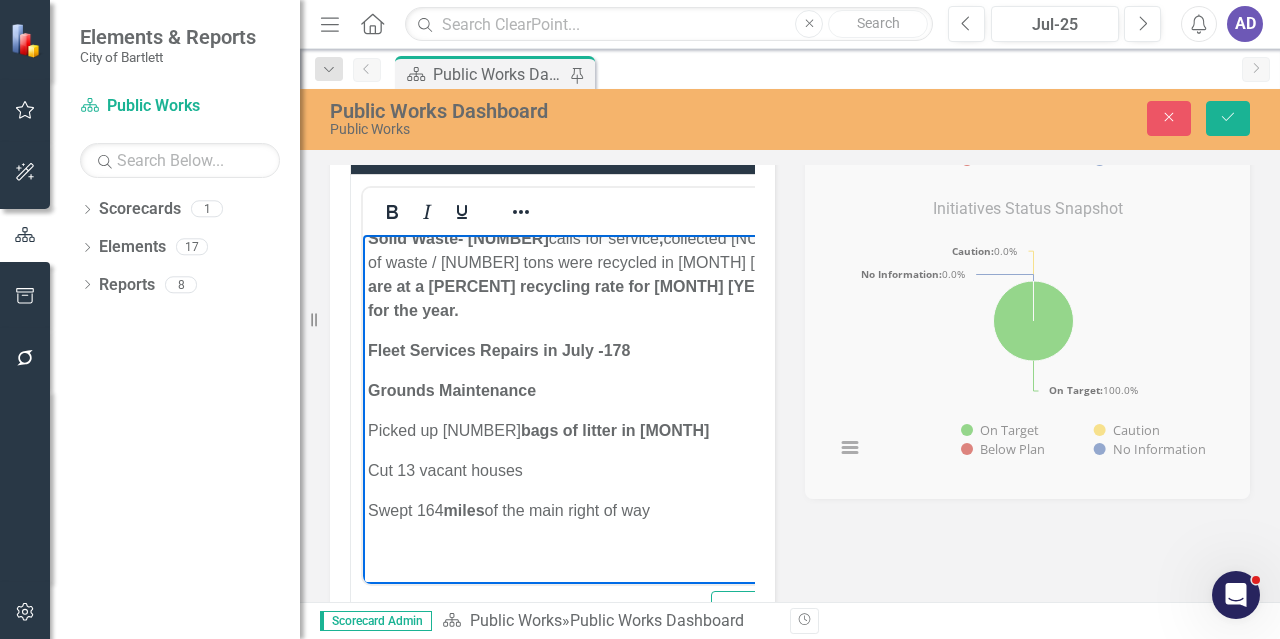 scroll, scrollTop: 46, scrollLeft: 0, axis: vertical 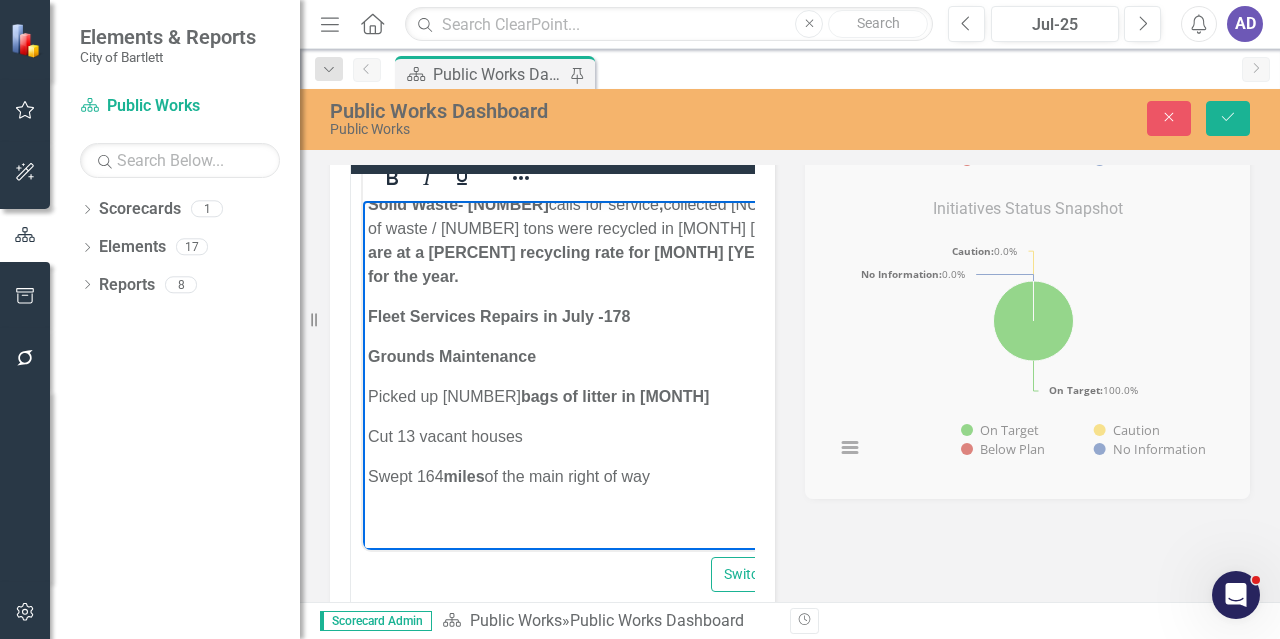 click on "Swept 164  miles  of the main right of way" at bounding box center [608, 476] 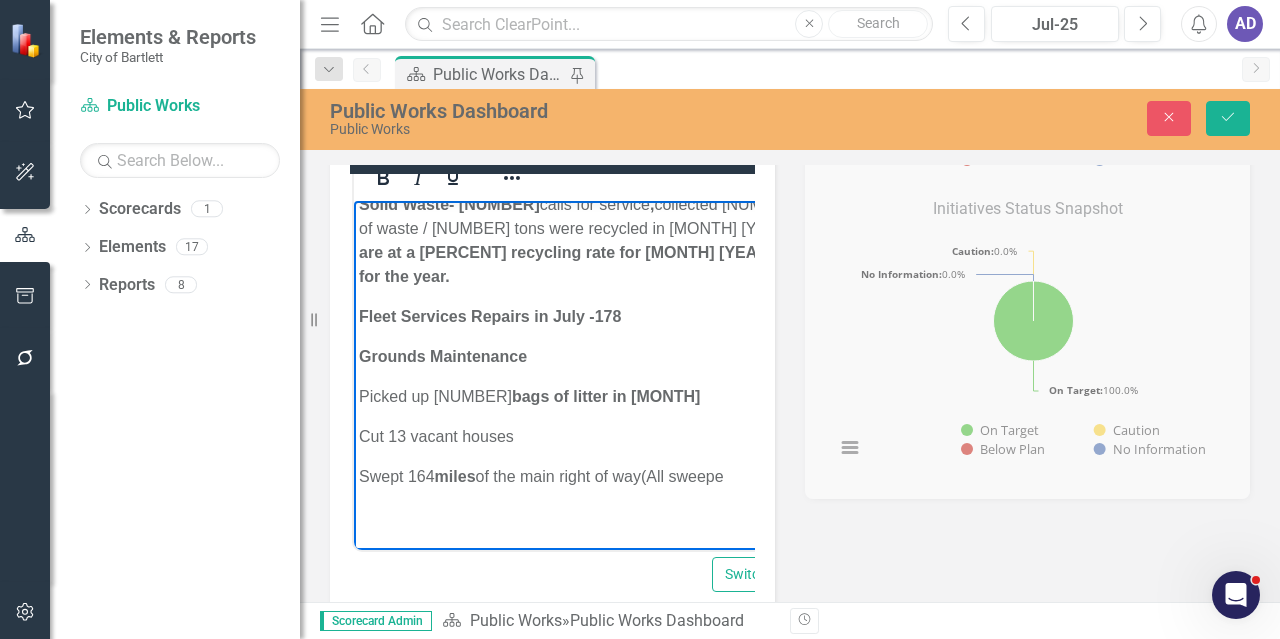 scroll, scrollTop: 3276, scrollLeft: 0, axis: vertical 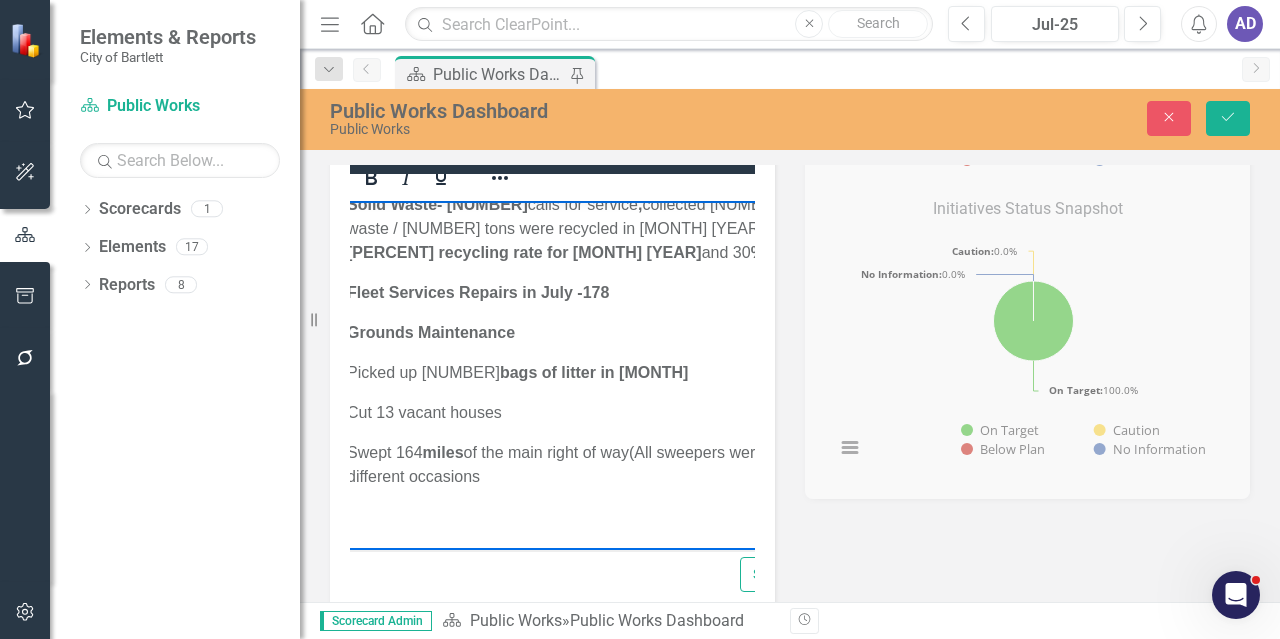 click on "Swept [NUMBER] miles of the main right of way(All sweepers were down on two different occasions" at bounding box center (612, 464) 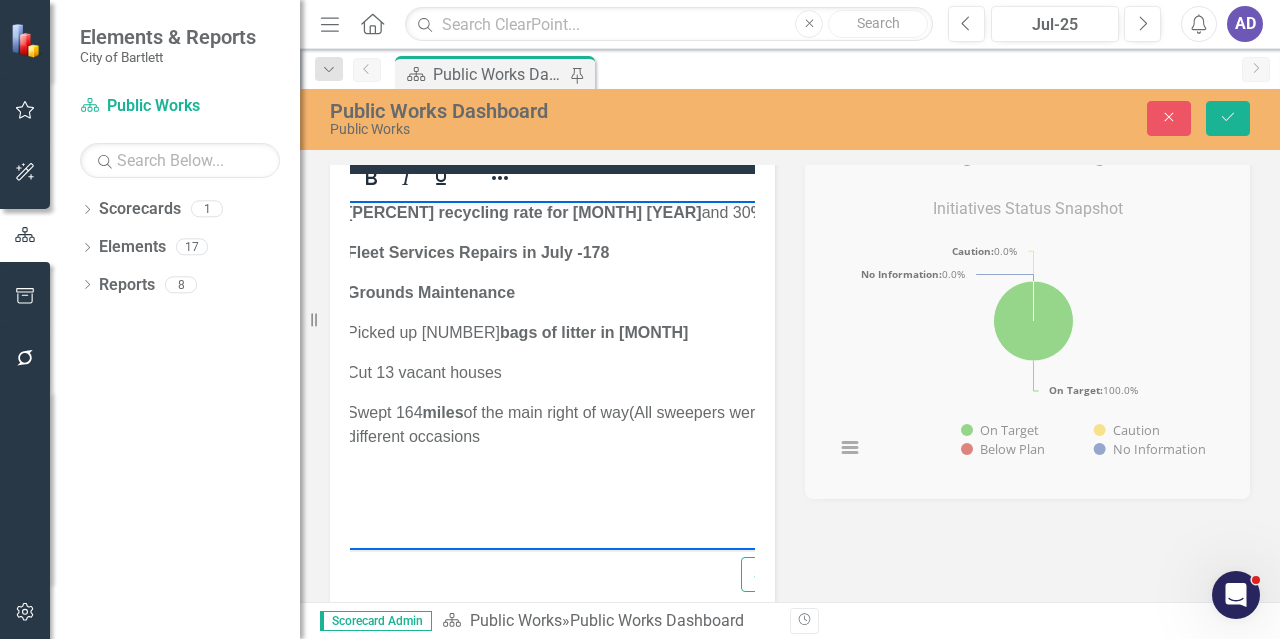scroll, scrollTop: 3244, scrollLeft: 0, axis: vertical 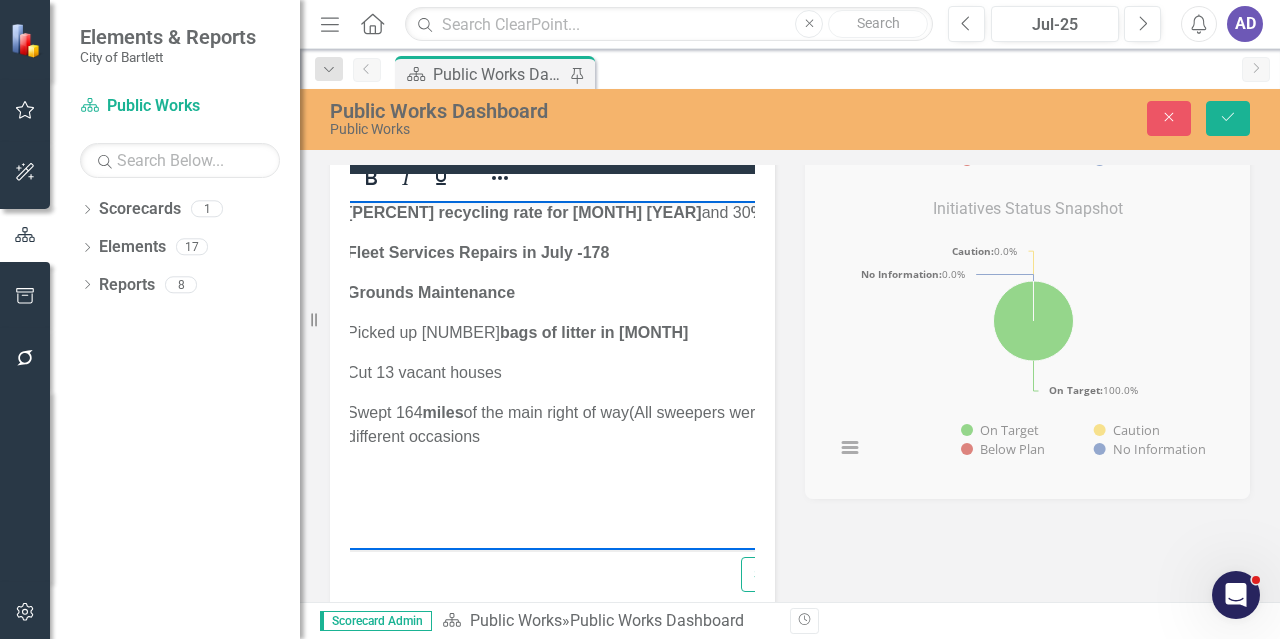 click on "Employment- The Public Works Department currently has [NUMBER] full-time positions open and [NUMBER] pending full-time positions, along with [NUMBER] pending part-time positions in which the applicants are set to start in [MONTH]. THE FINAL READING FOR THE FY[YEAR] BUDGET WAS ON [DATE], AND IT WAS APPROVED Public Works Management Team had a meeting with [NAME] to clarify and go over the different types of Service Contracts. We are planning on meeting with [NAME] on debris management and reduction sites. Public Works Management Team had a meeting with the Mayor, [NAME], and the CHRO about the upcoming benefit enhancements. TCAPWA- West branch quarterly meeting was held at The Venue on [DATE], at [TIME]. Public Works placed the following items on the Agenda for the [MONTH] [DATE], [YEAR], BMA for approval: Above Ground Storage Tank at [NUMBER] [STREET], [CITY] Location Two pick-up trucks for Solid Waste Two pick-up trucks for General Maintenance One Automatic Refuse Garbage Truck 1st overall- [NAME]" at bounding box center [613, -1148] 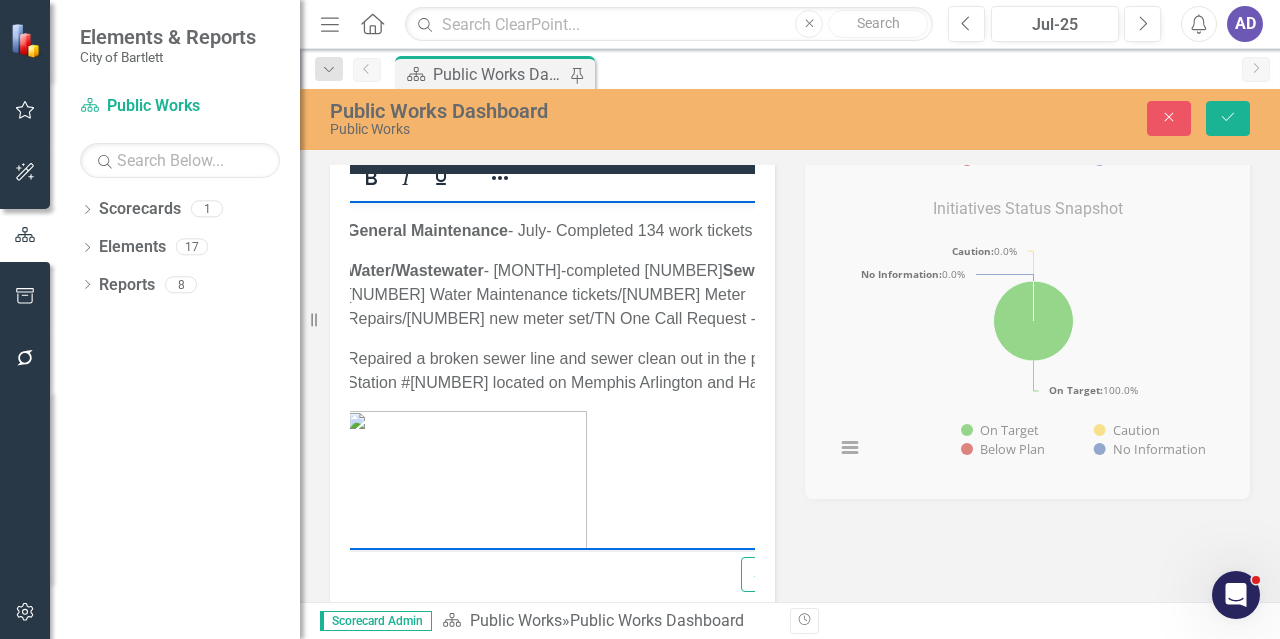 scroll, scrollTop: 2244, scrollLeft: 0, axis: vertical 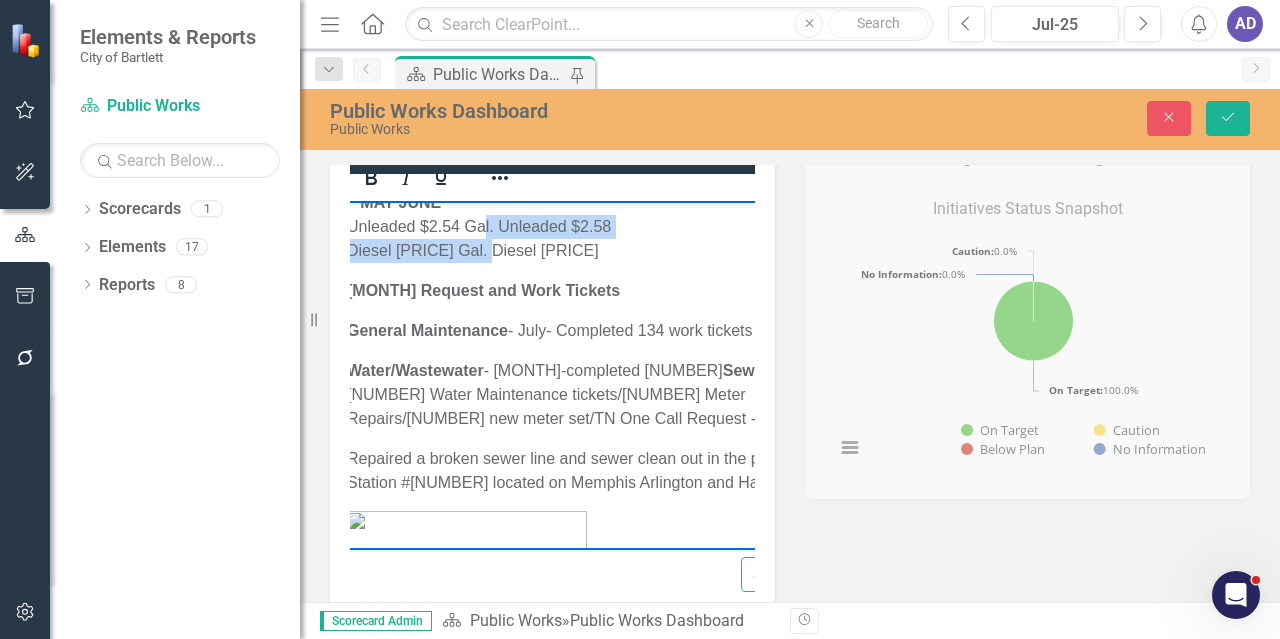 drag, startPoint x: 484, startPoint y: 449, endPoint x: 484, endPoint y: 421, distance: 28 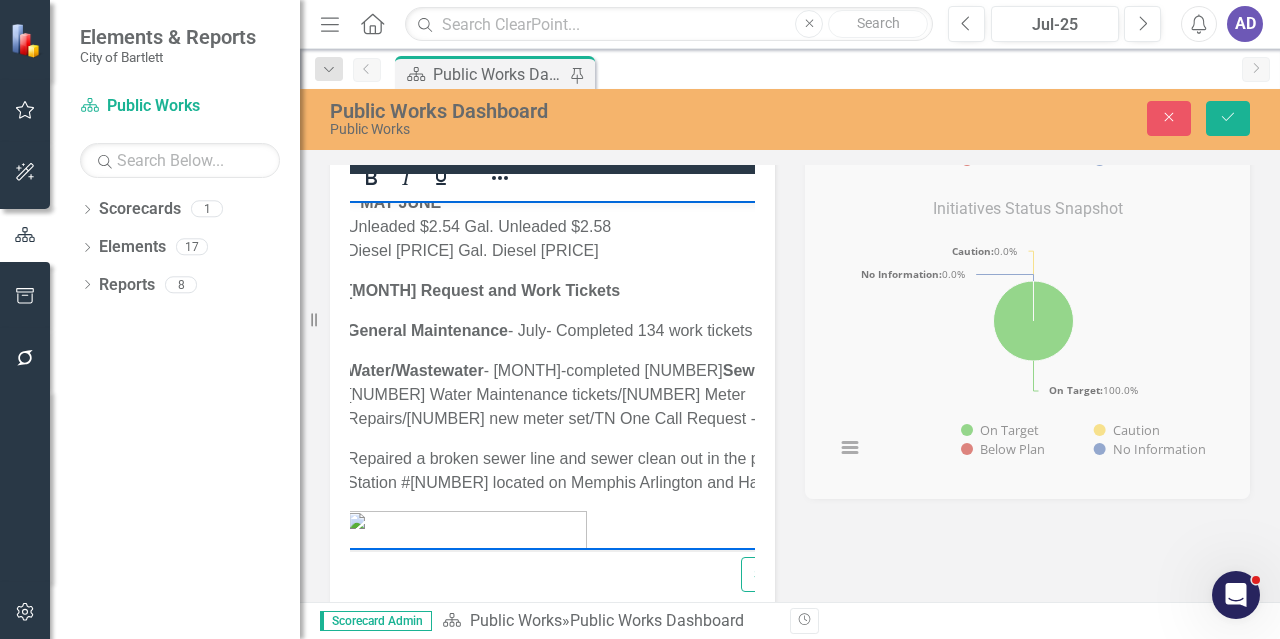 click on "[MONTH]                                 [MONTH]  Unleaded [PRICE] Gal.             Unleaded [PRICE]  Diesel [PRICE] Gal.                 Diesel [PRICE]" at bounding box center (613, 226) 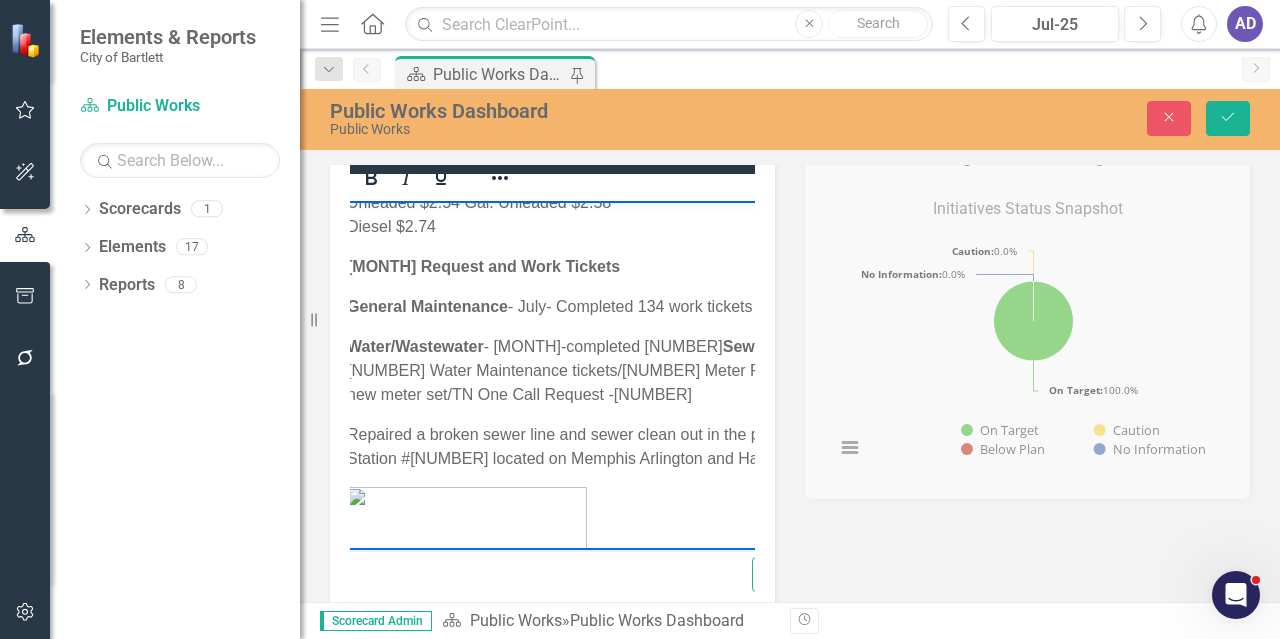 click on "[MONTH]                                 [MONTH]  Unleaded [PRICE] Gal.             Unleaded [PRICE]  Diesel [PRICE]" at bounding box center (618, 202) 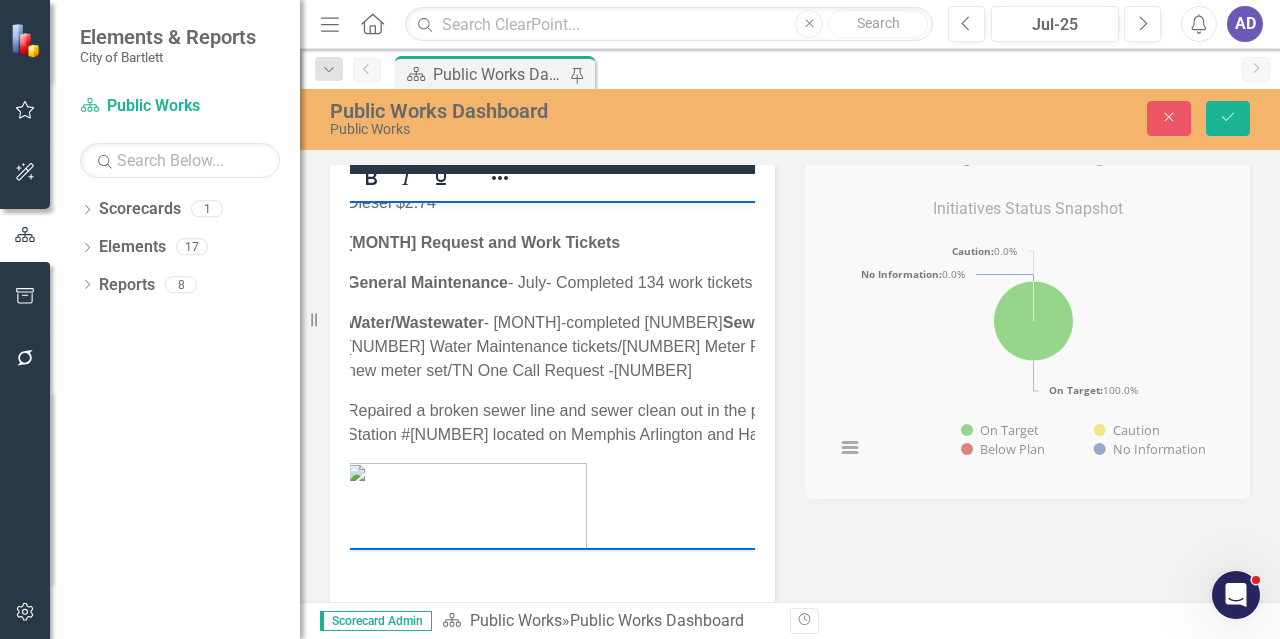 click on "MAY                                  JUNE" at bounding box center [400, 153] 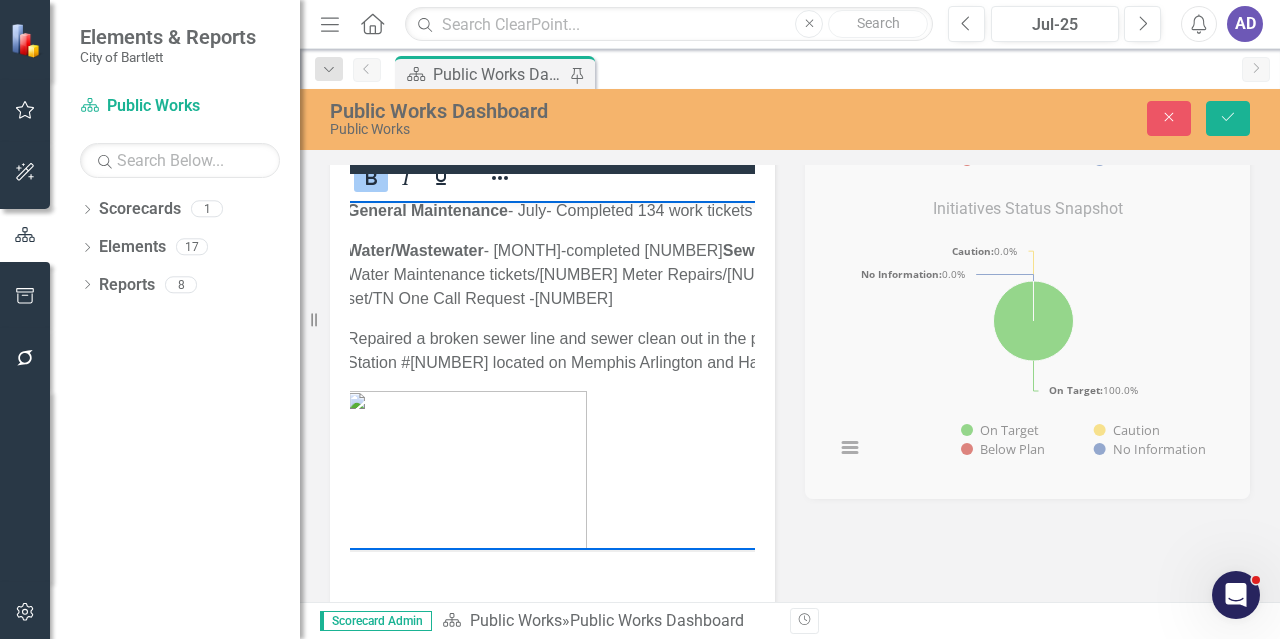 click on "JUNE  Unleaded $2.58  Diesel $2.74" at bounding box center (634, 106) 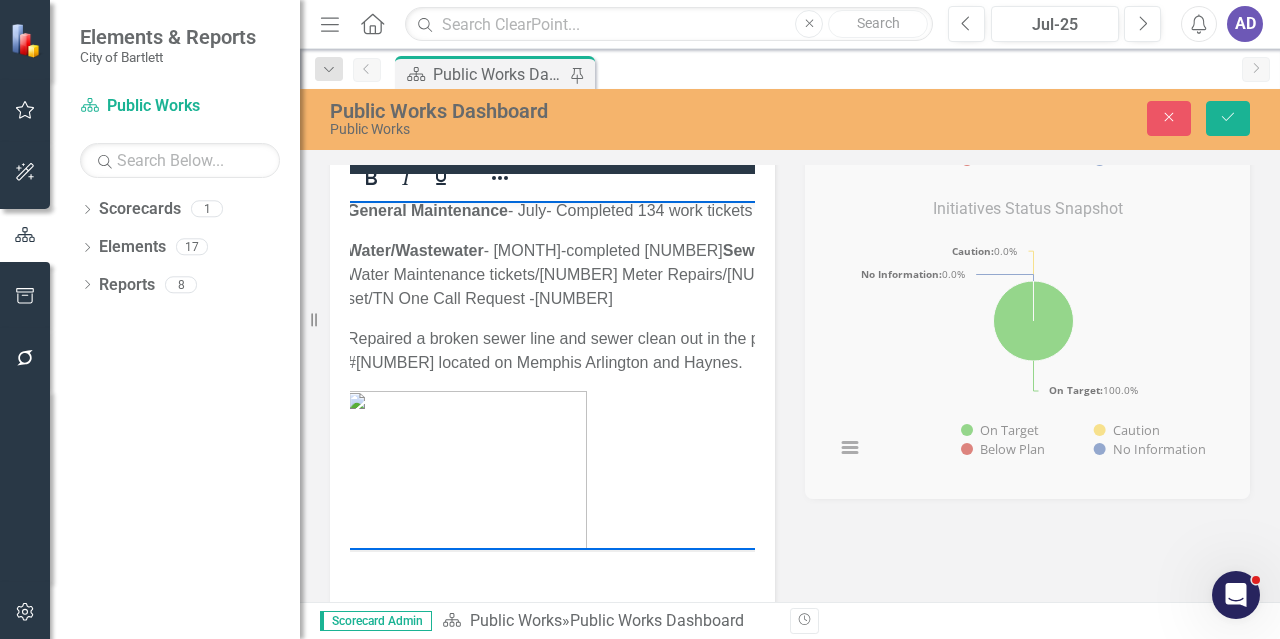 drag, startPoint x: 359, startPoint y: 353, endPoint x: 468, endPoint y: 354, distance: 109.004585 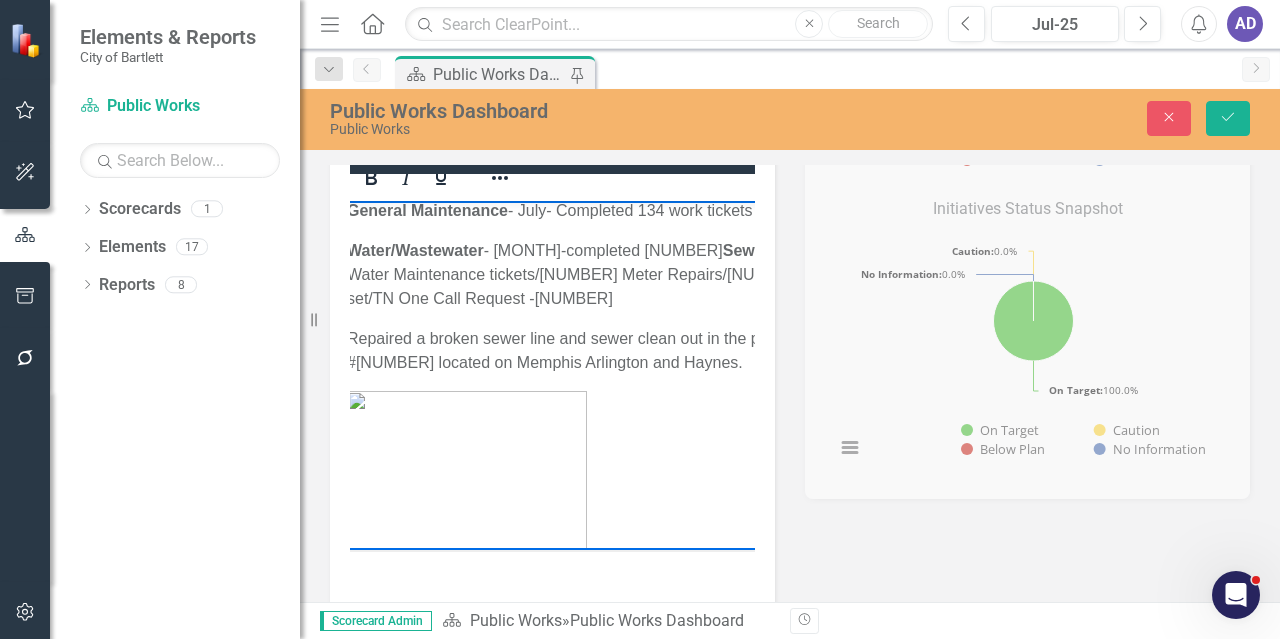 click on "JUNE                               JULY  Unleaded $2.58  Diesel $2.74" at bounding box center [640, 106] 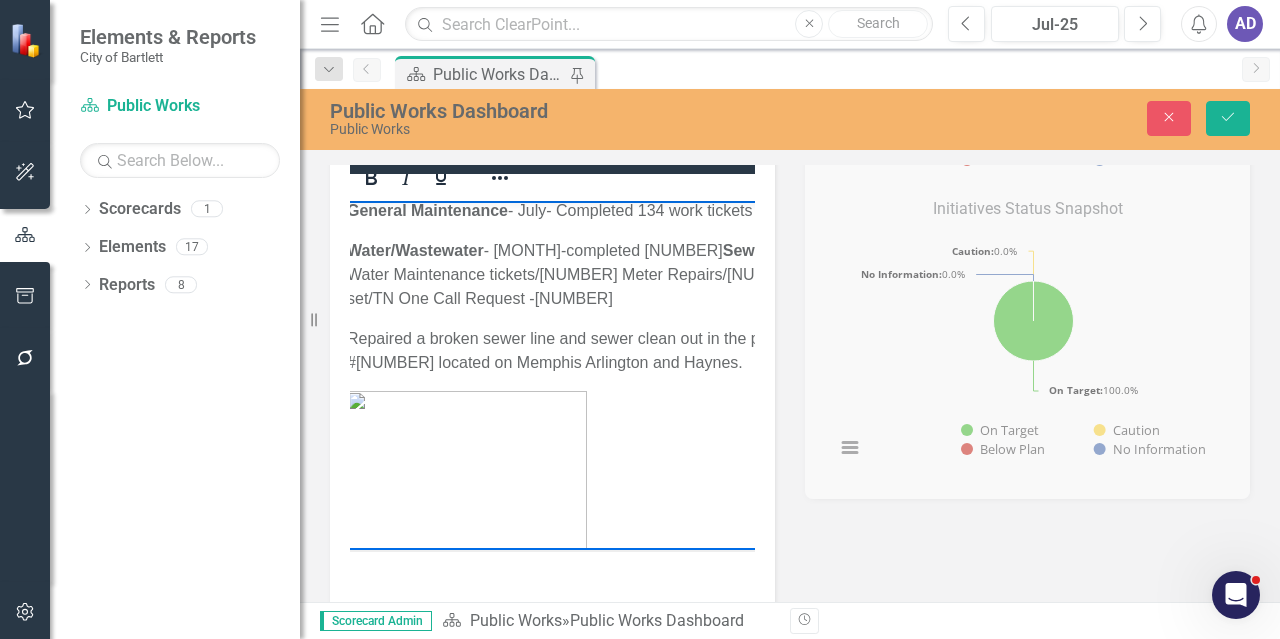 copy on "Unleaded $2.58" 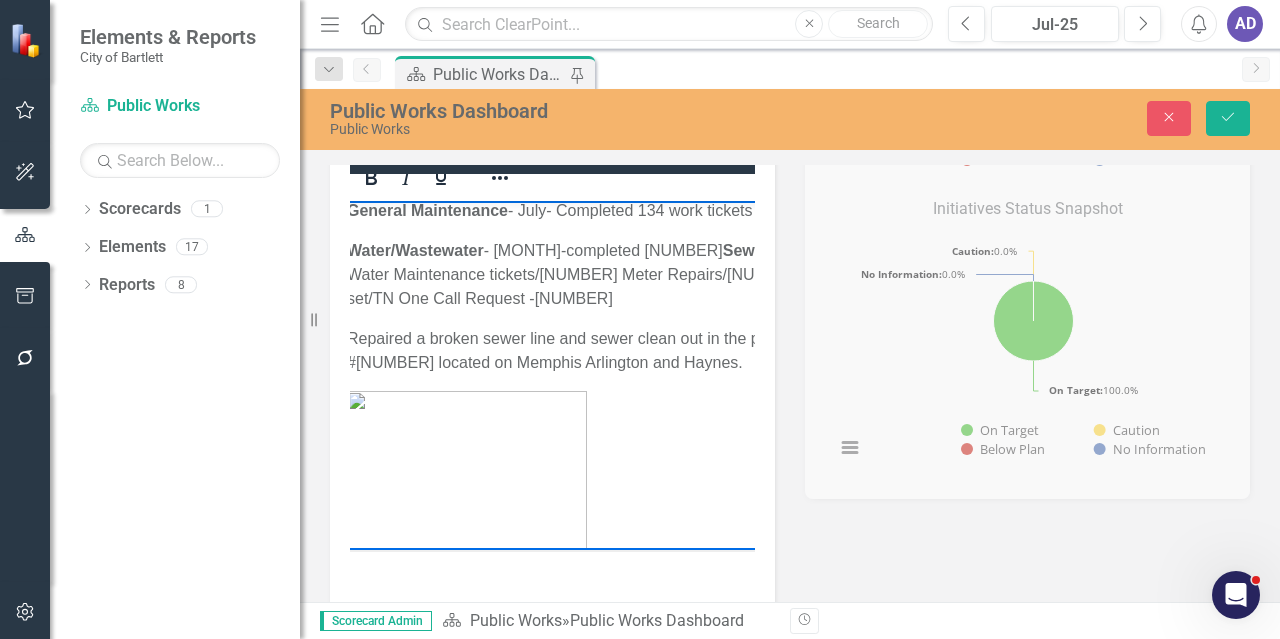 click on "JUNE                               JULY  Unleaded $2.58  Diesel $2.74" at bounding box center [640, 106] 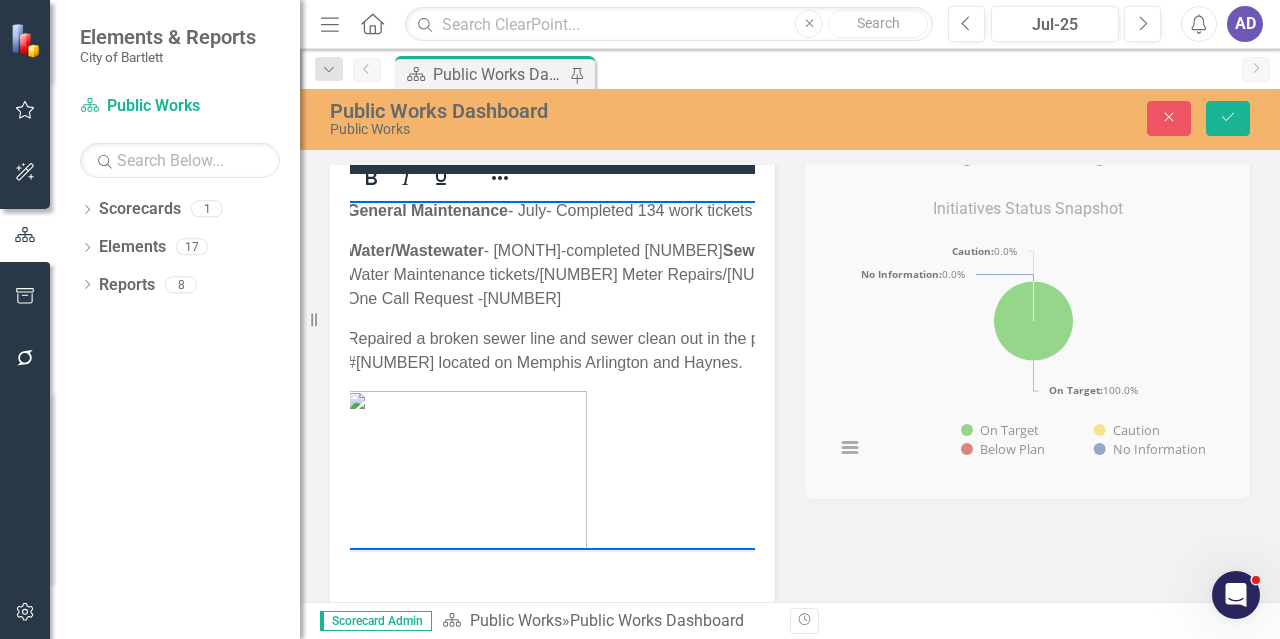 drag, startPoint x: 606, startPoint y: 351, endPoint x: 624, endPoint y: 345, distance: 18.973665 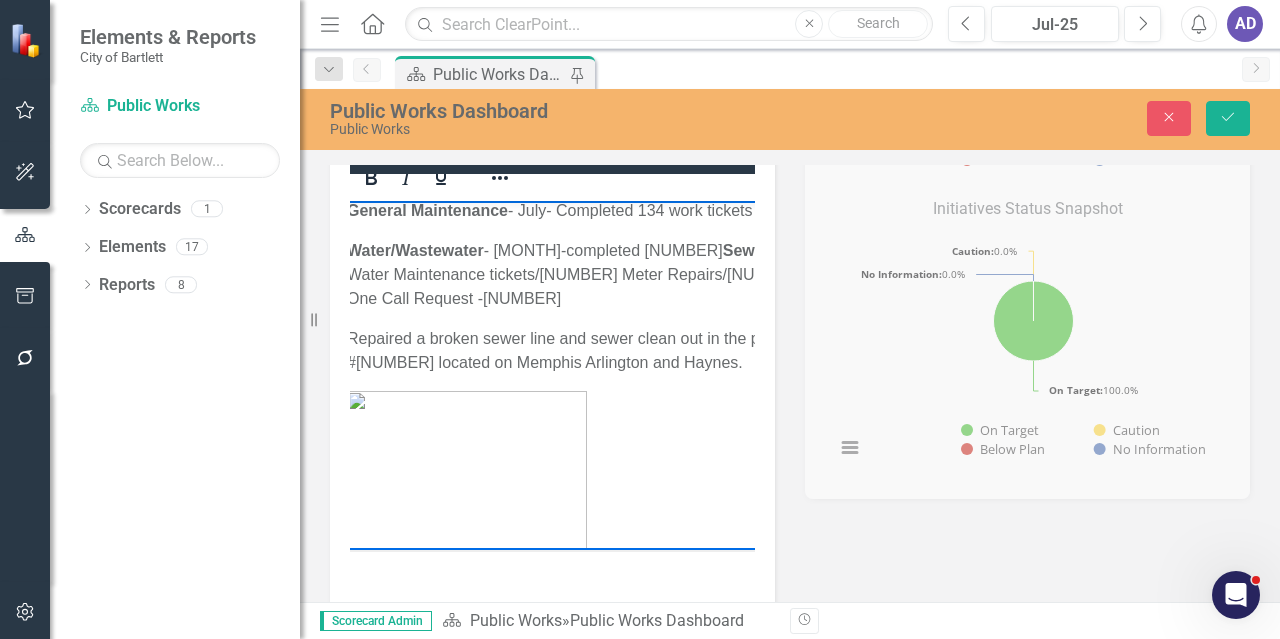 drag, startPoint x: 357, startPoint y: 359, endPoint x: 444, endPoint y: 355, distance: 87.0919 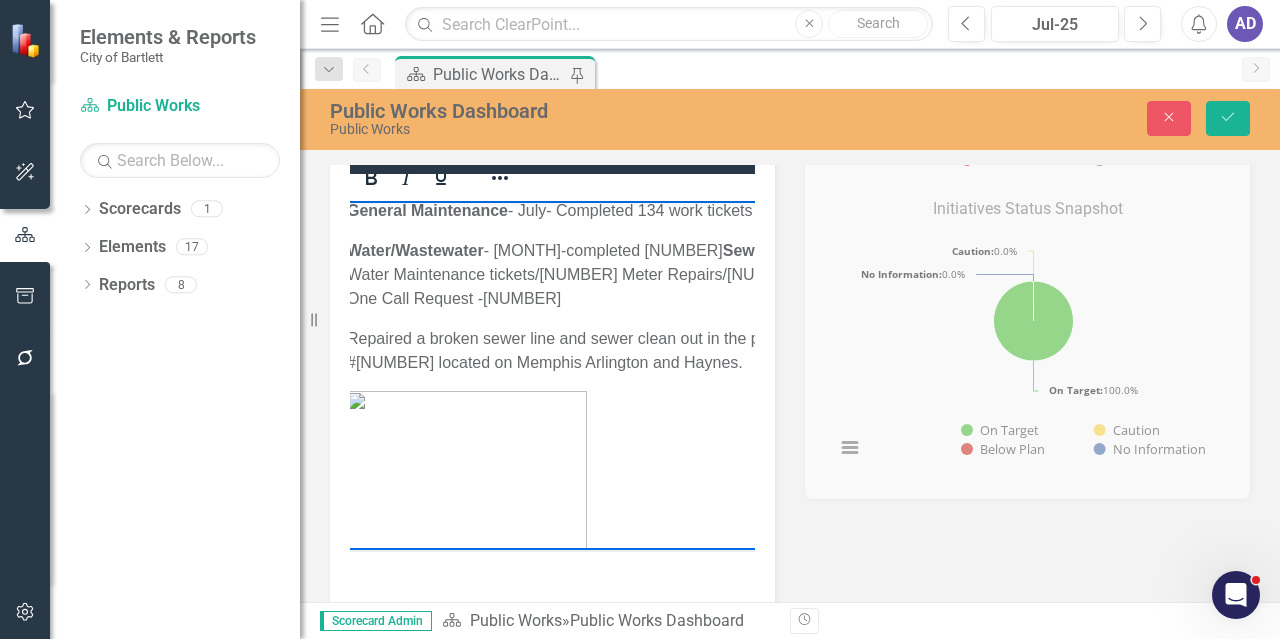 click on "[MONTH]                                 [MONTH]  Unleaded [PRICE]                 Unleaded [PRICE]  Diesel [PRICE]                     Diesel [PRICE]" at bounding box center (643, 106) 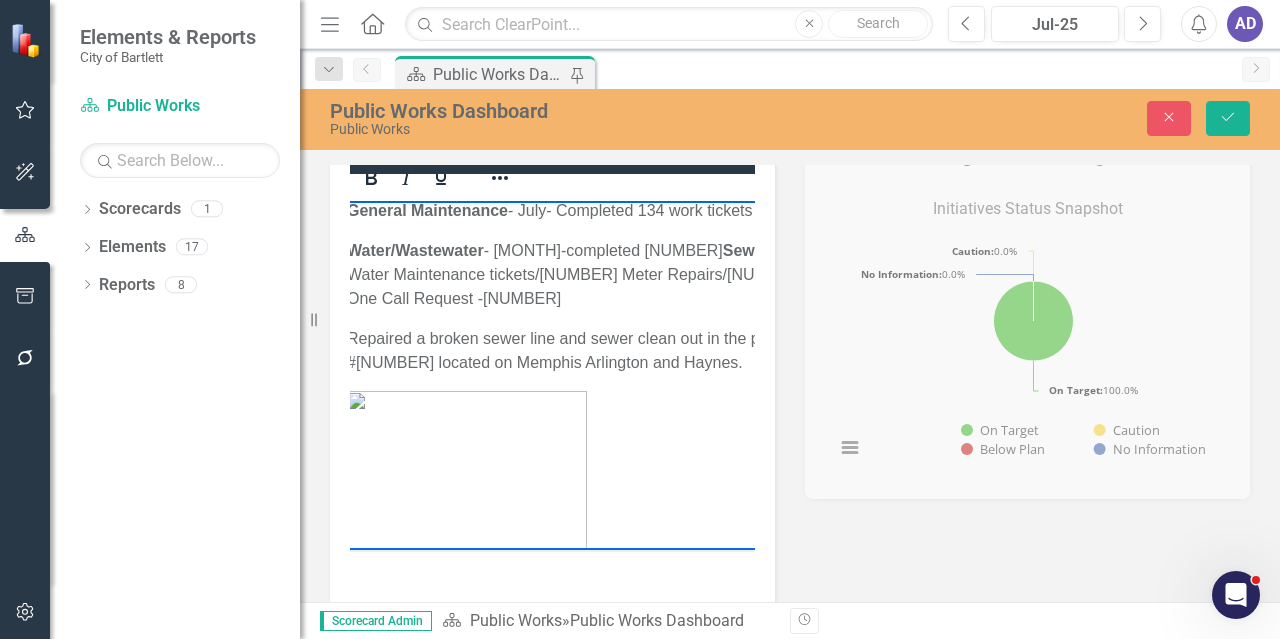 copy on "Diesel $2.74" 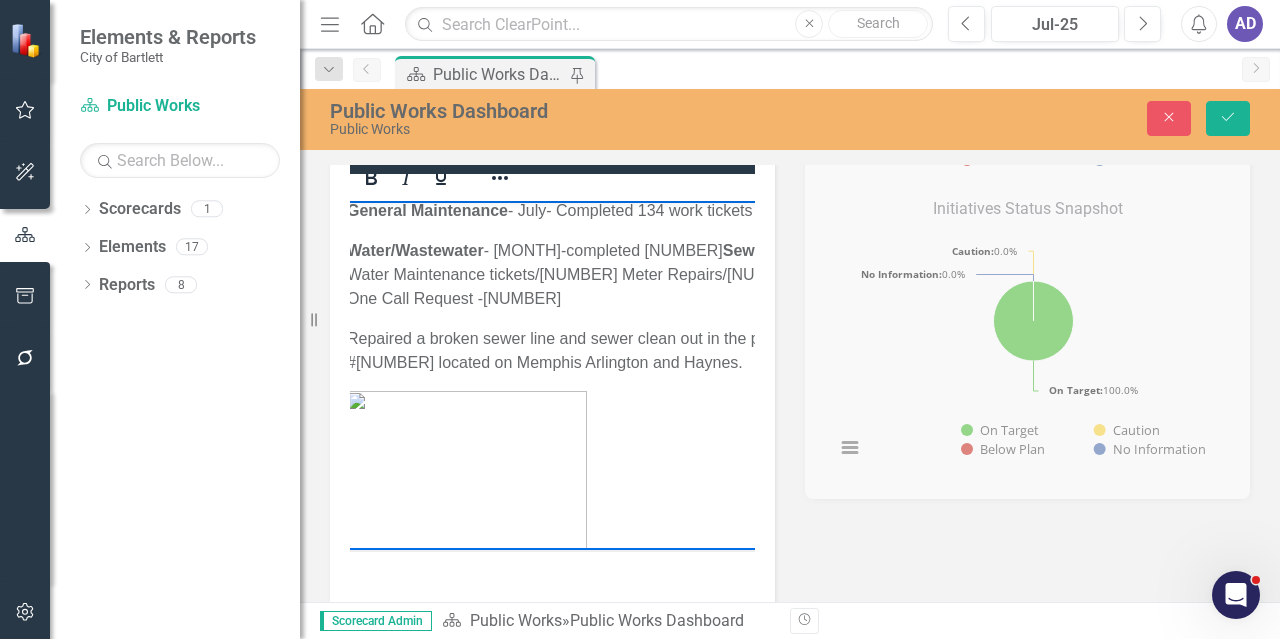 click on "[MONTH]                                 [MONTH]  Unleaded [PRICE]                 Unleaded [PRICE]  Diesel [PRICE]                     Diesel [PRICE]" at bounding box center [643, 106] 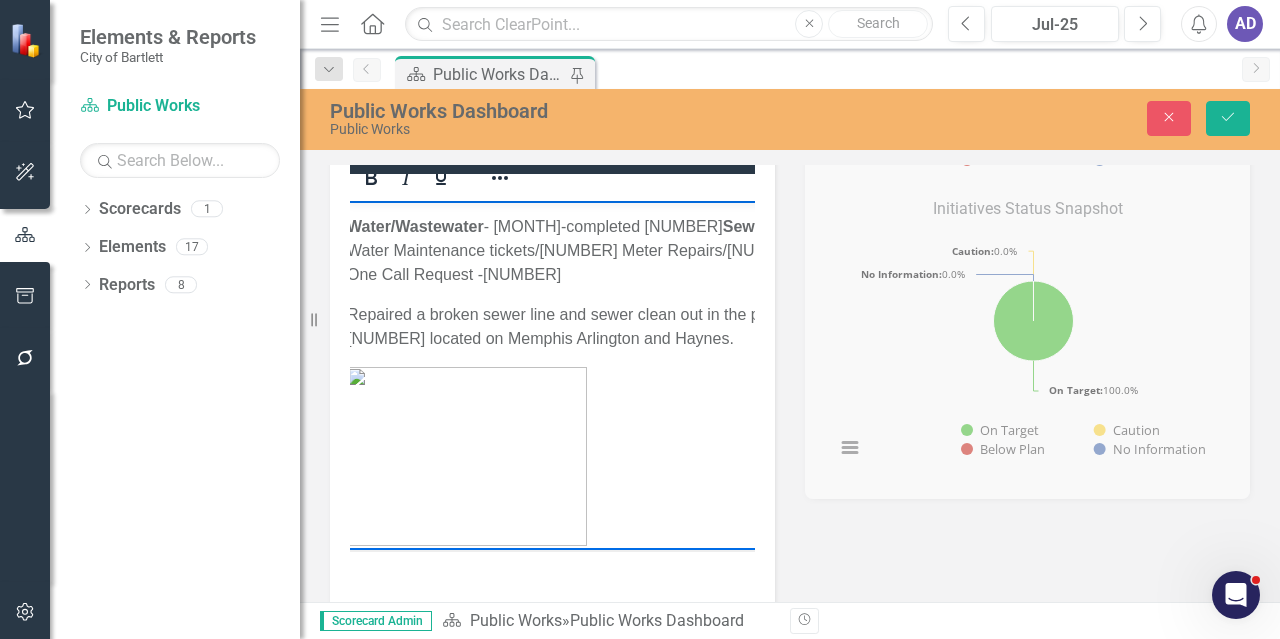 drag, startPoint x: 603, startPoint y: 356, endPoint x: 569, endPoint y: 351, distance: 34.36568 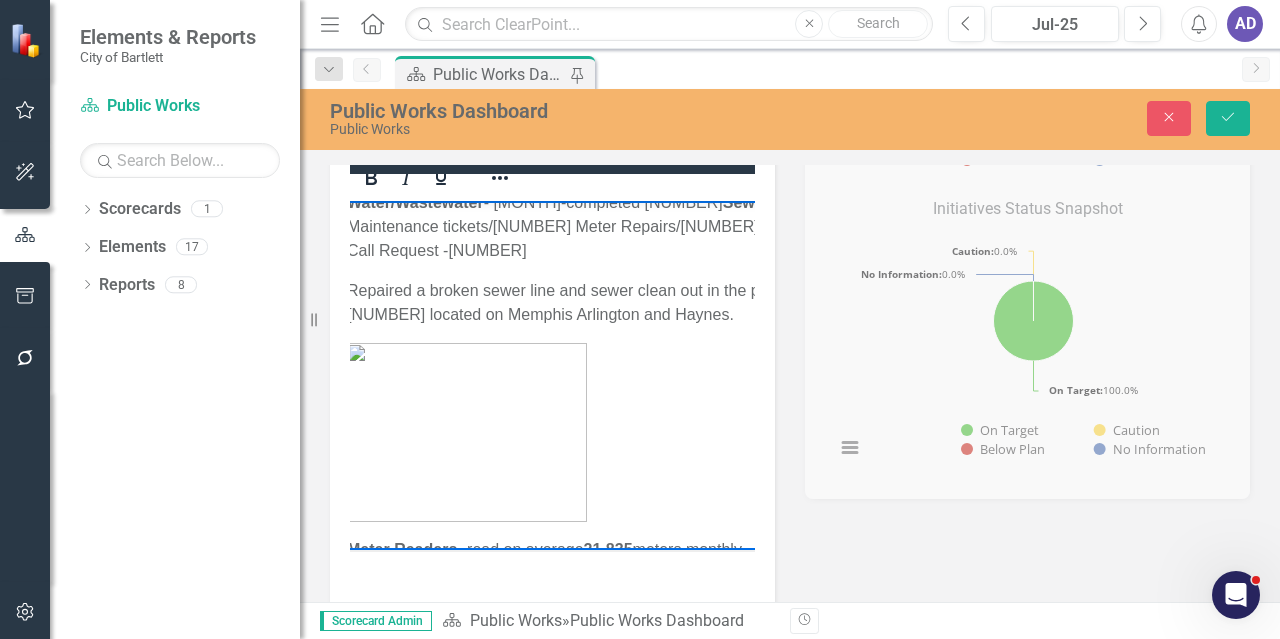 click on "JUNE                               JULY  Unleaded $2.58                  Unleaded $2.60  Diesel $2.74                      Diesel $3.07" at bounding box center [650, 58] 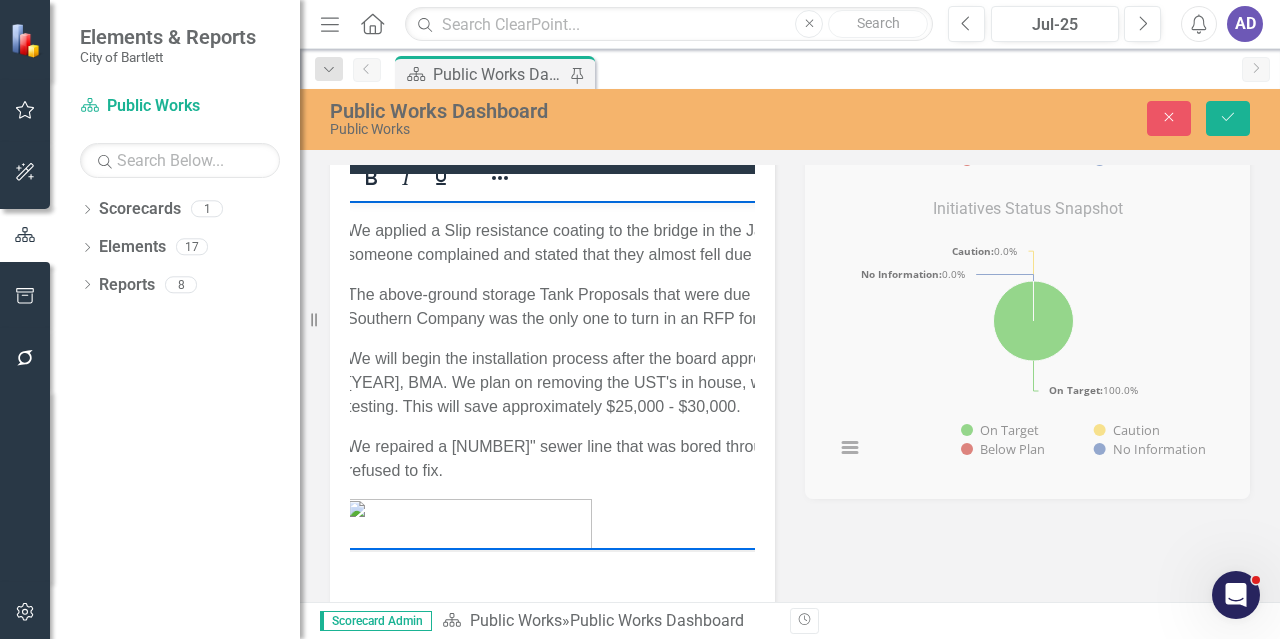 scroll, scrollTop: 944, scrollLeft: 0, axis: vertical 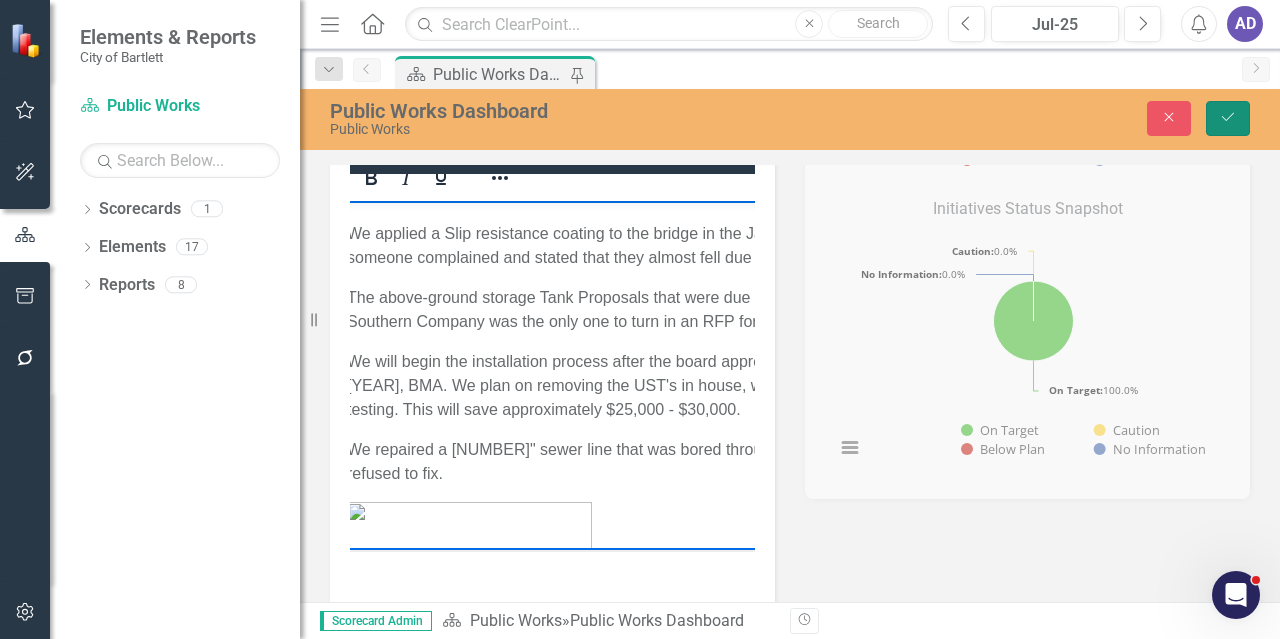 click on "Save" 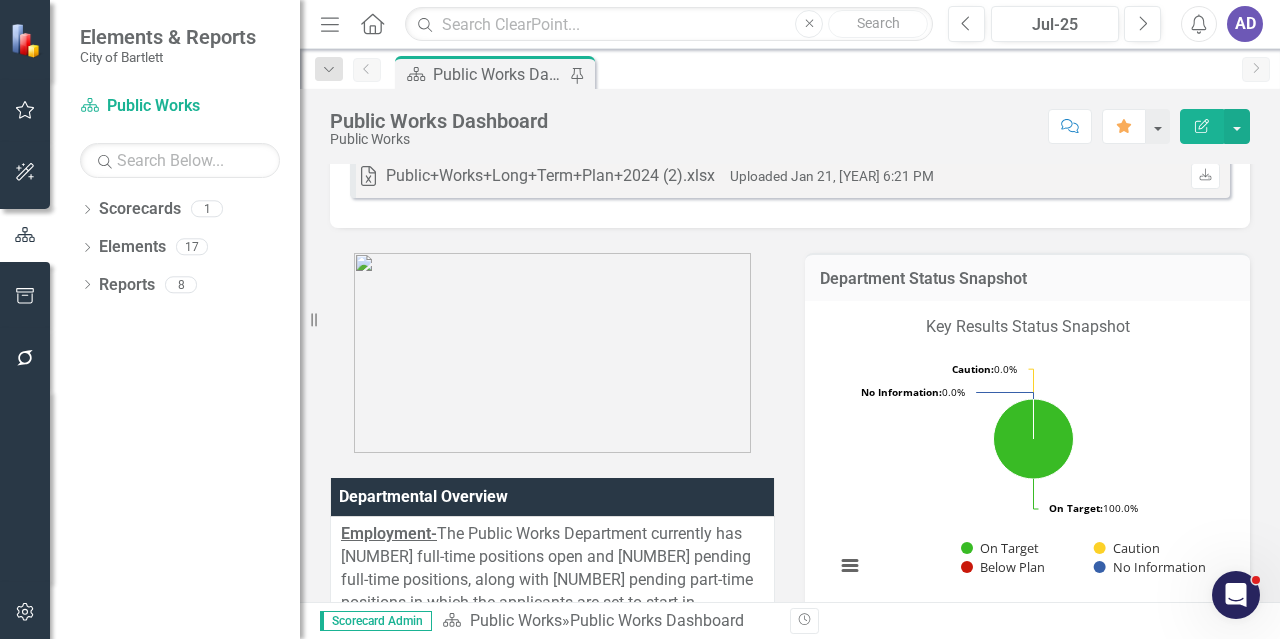 scroll, scrollTop: 600, scrollLeft: 0, axis: vertical 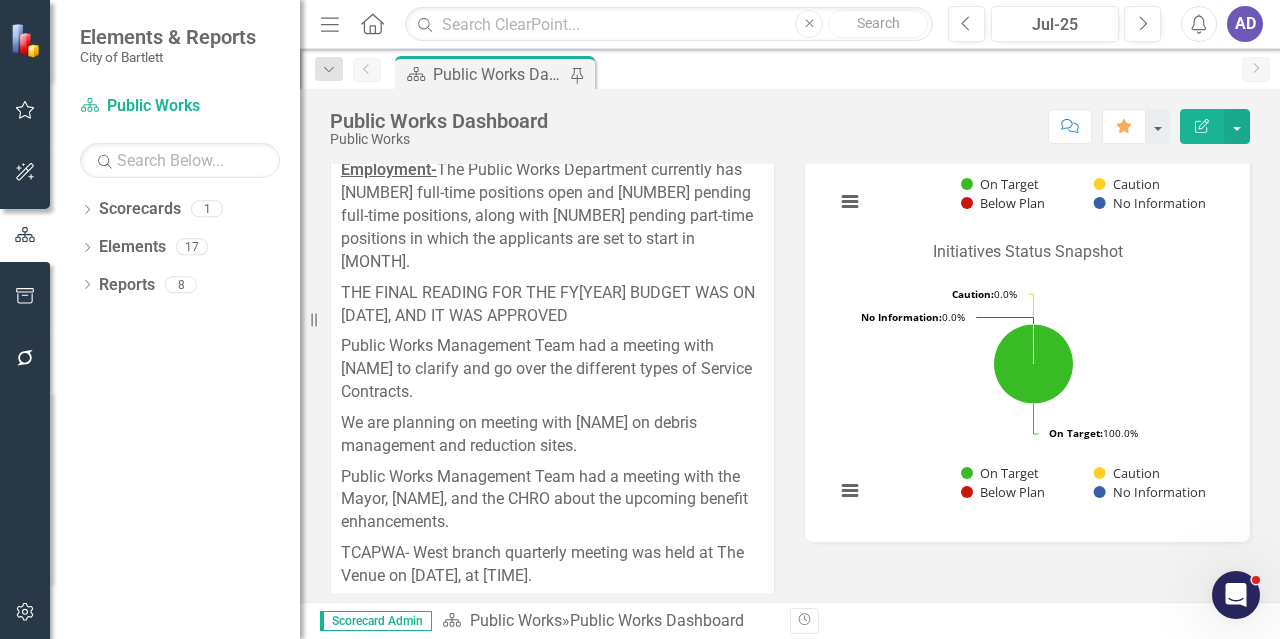 click on "AD" at bounding box center (1245, 24) 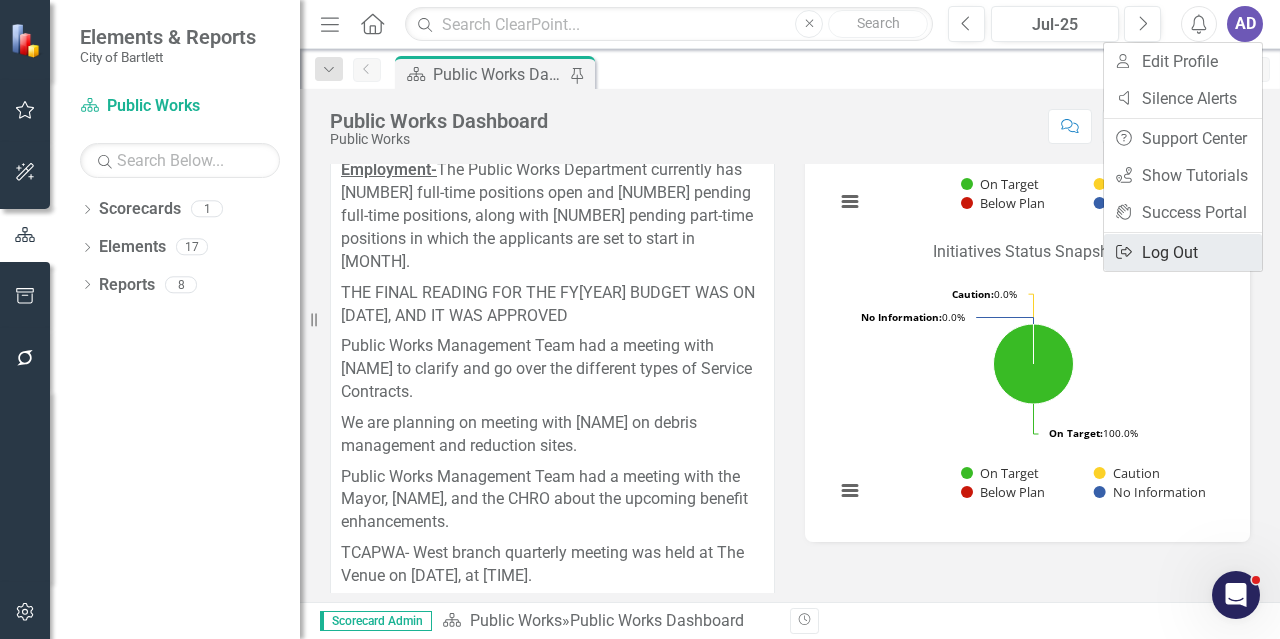 click on "Logout Log Out" at bounding box center [1183, 252] 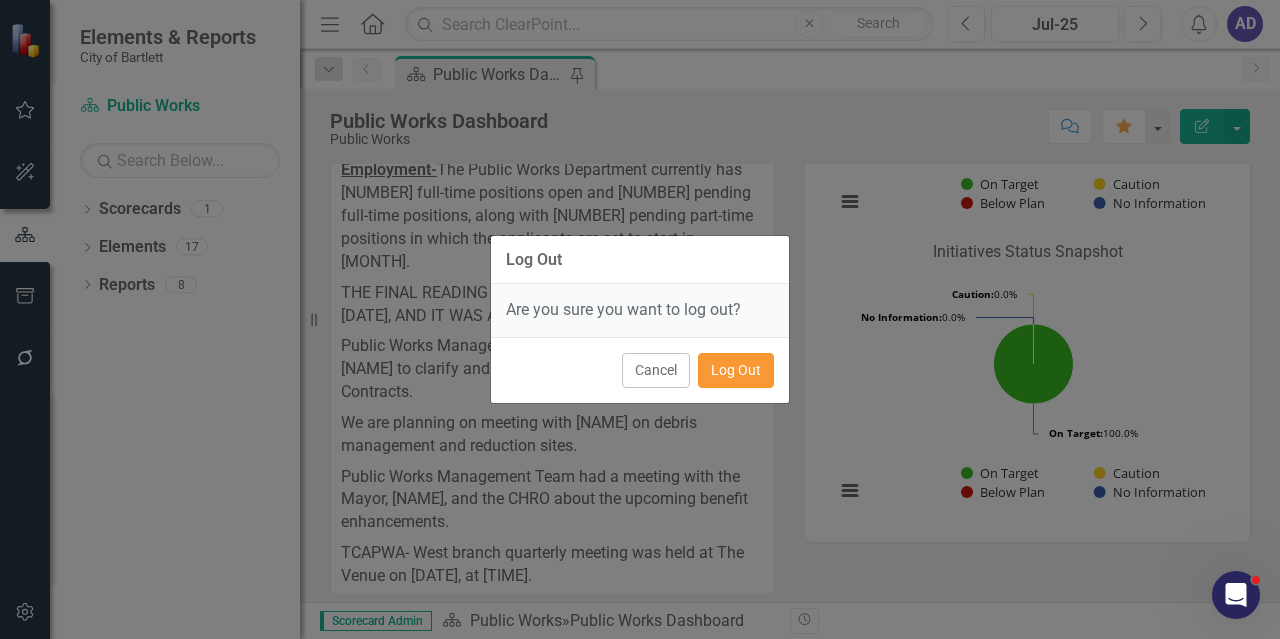 drag, startPoint x: 738, startPoint y: 372, endPoint x: 570, endPoint y: 17, distance: 392.74545 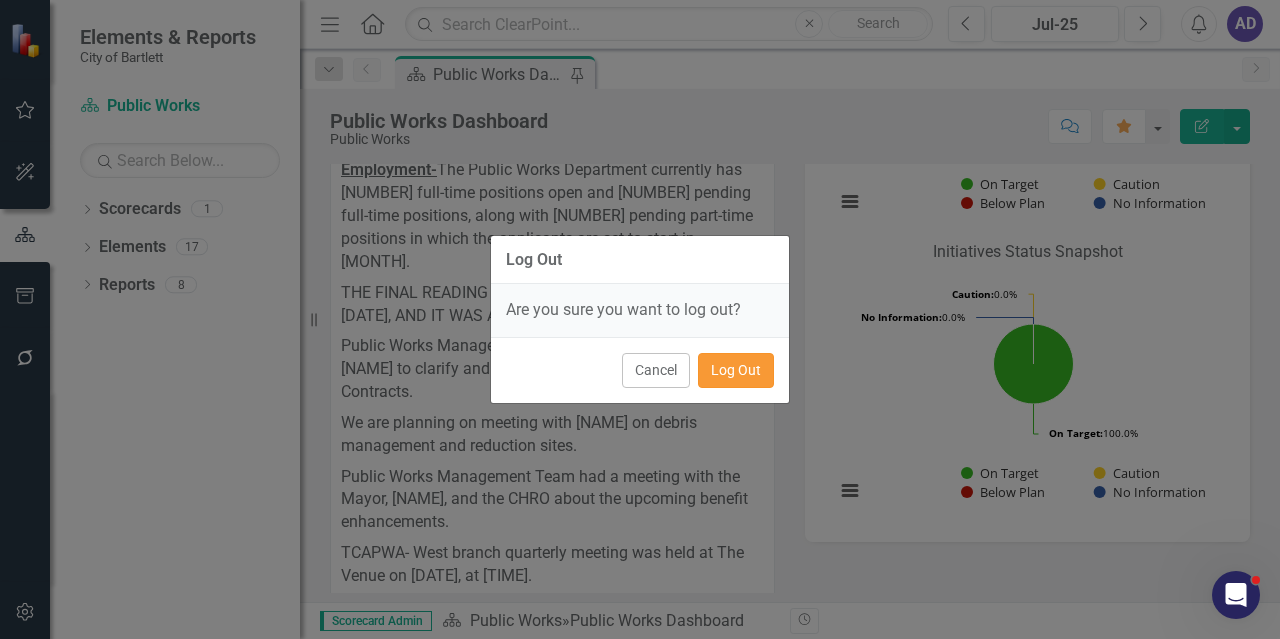 click on "Log Out" at bounding box center [736, 370] 